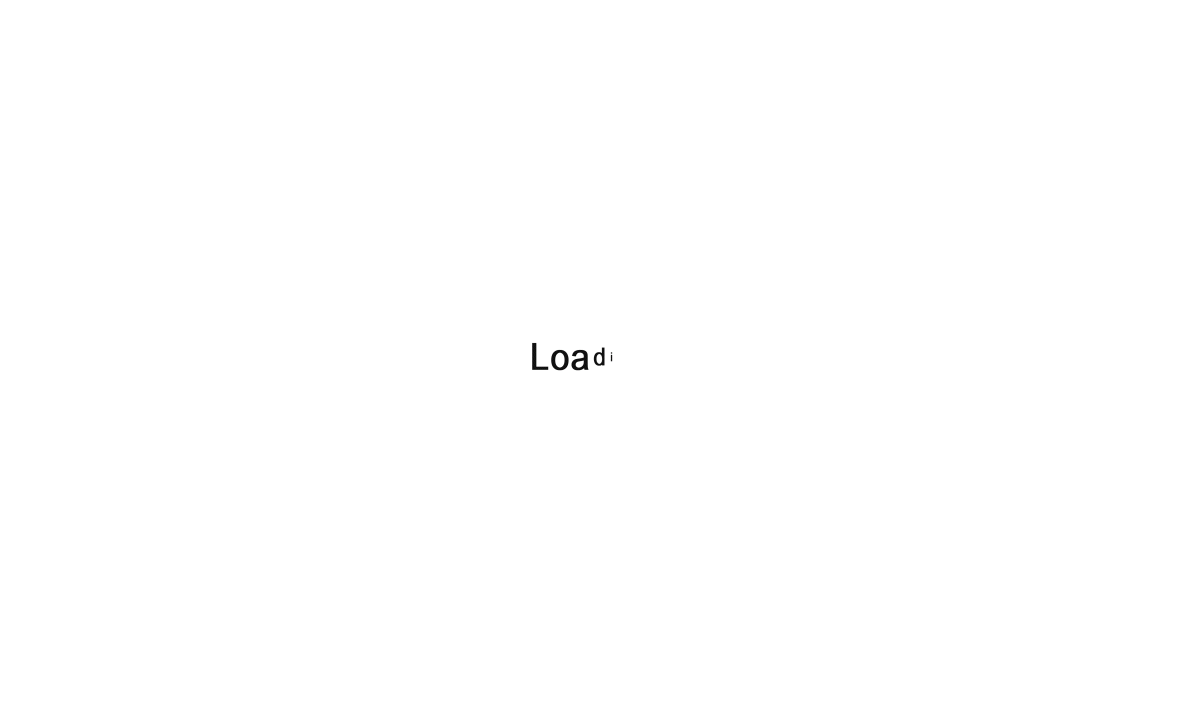 scroll, scrollTop: 0, scrollLeft: 0, axis: both 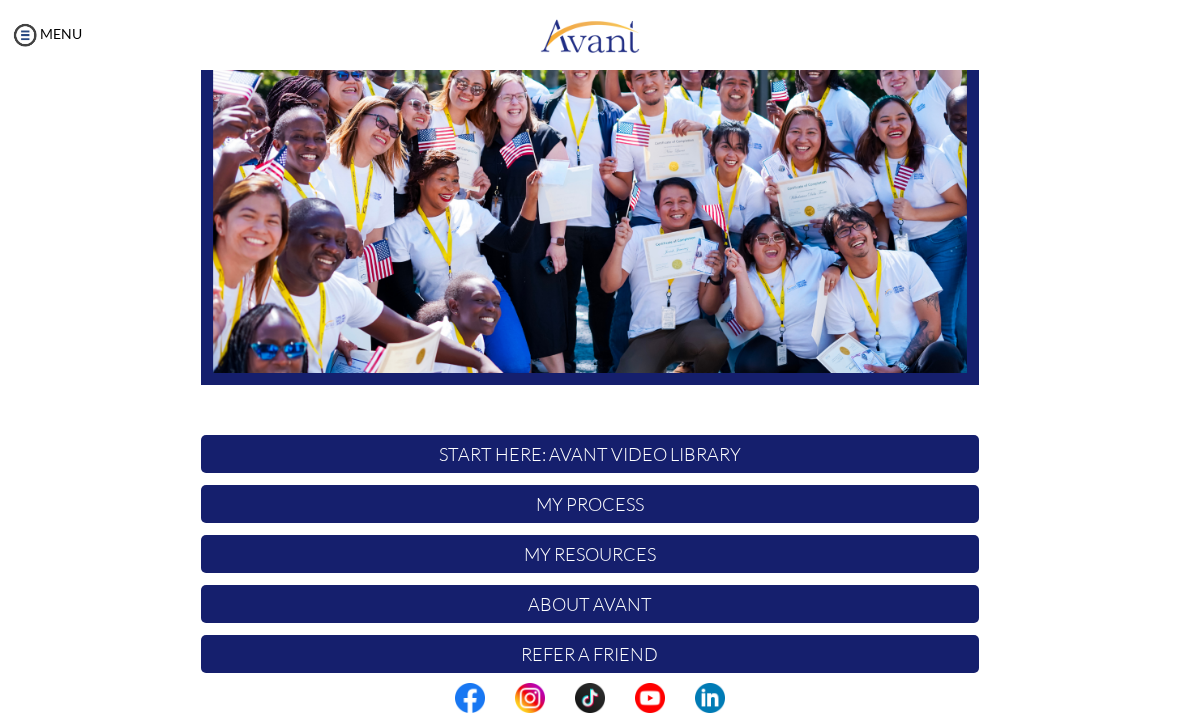 click on "START HERE: Avant Video Library" at bounding box center [590, 454] 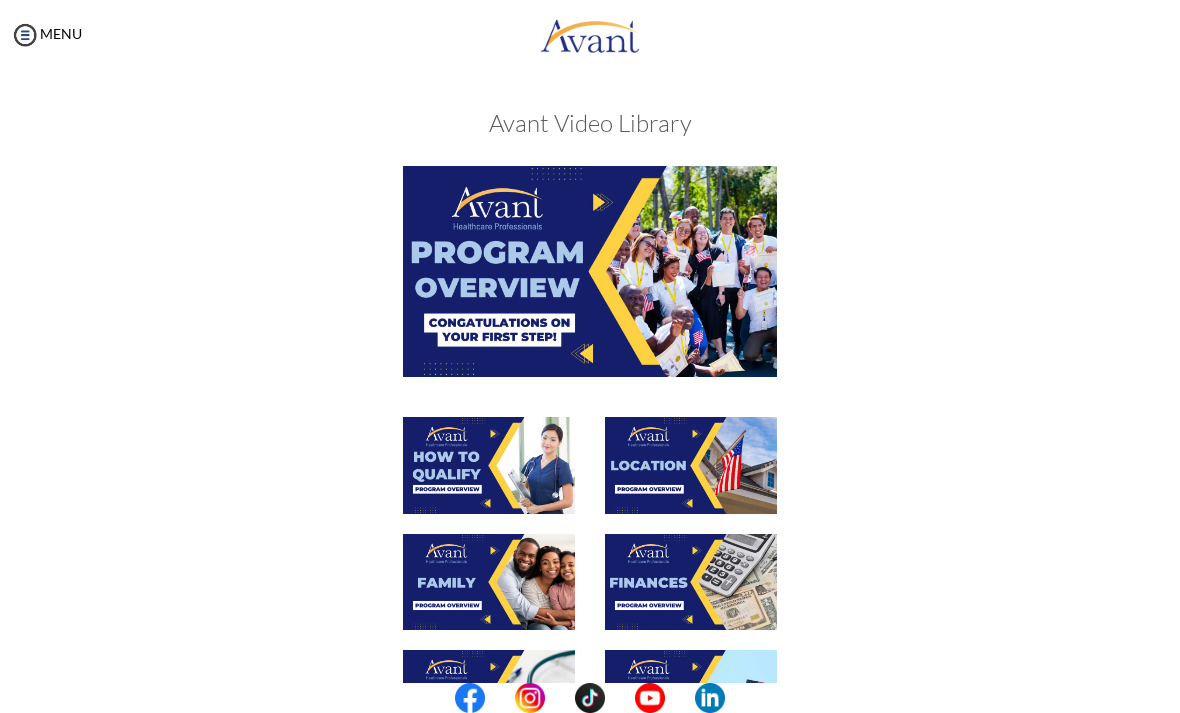 click at bounding box center (25, 35) 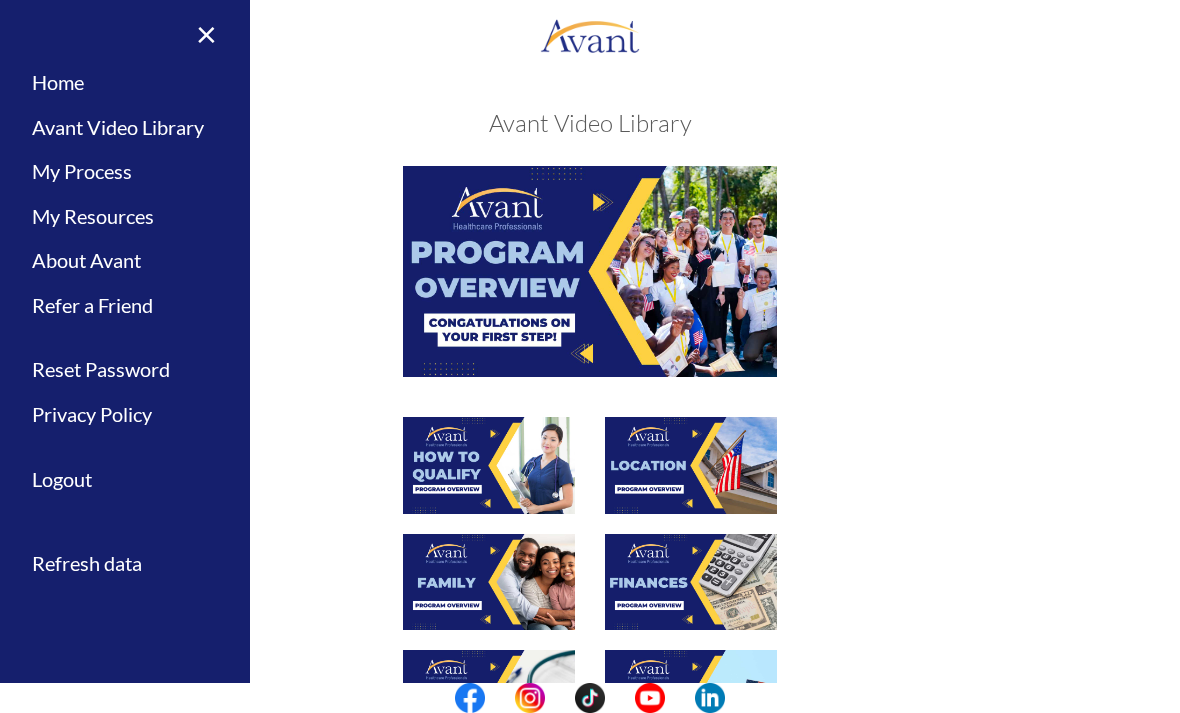 click on "Home" at bounding box center [125, 82] 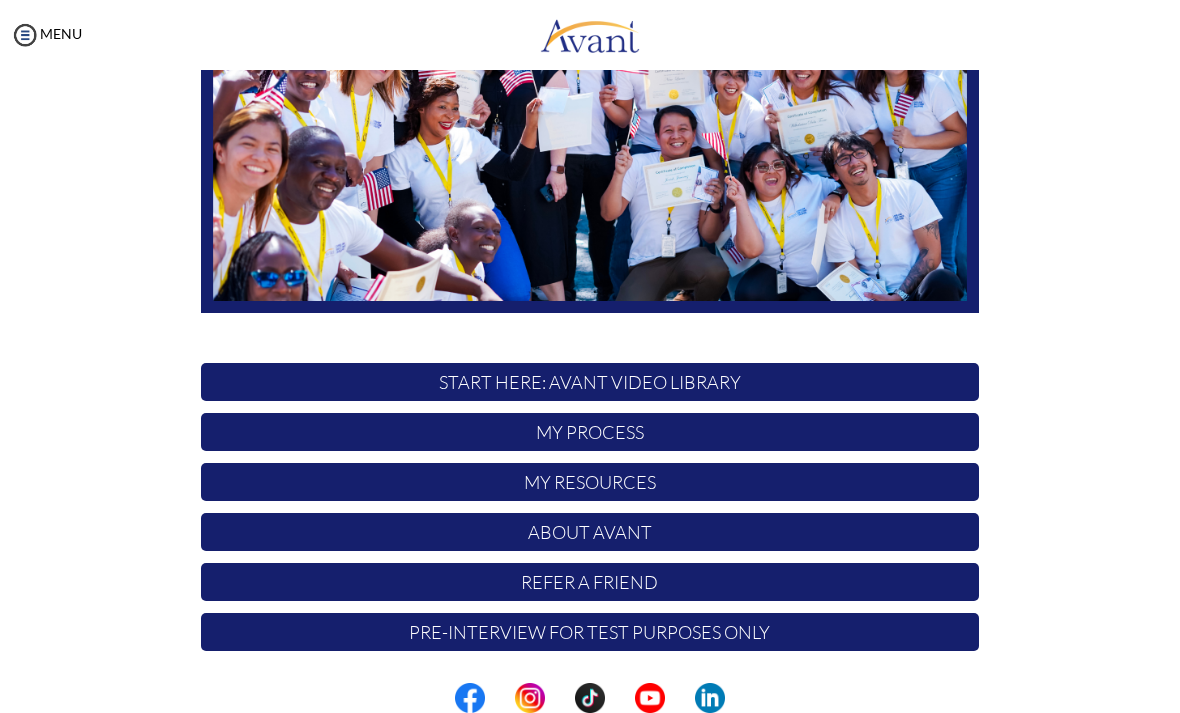 scroll, scrollTop: 304, scrollLeft: 0, axis: vertical 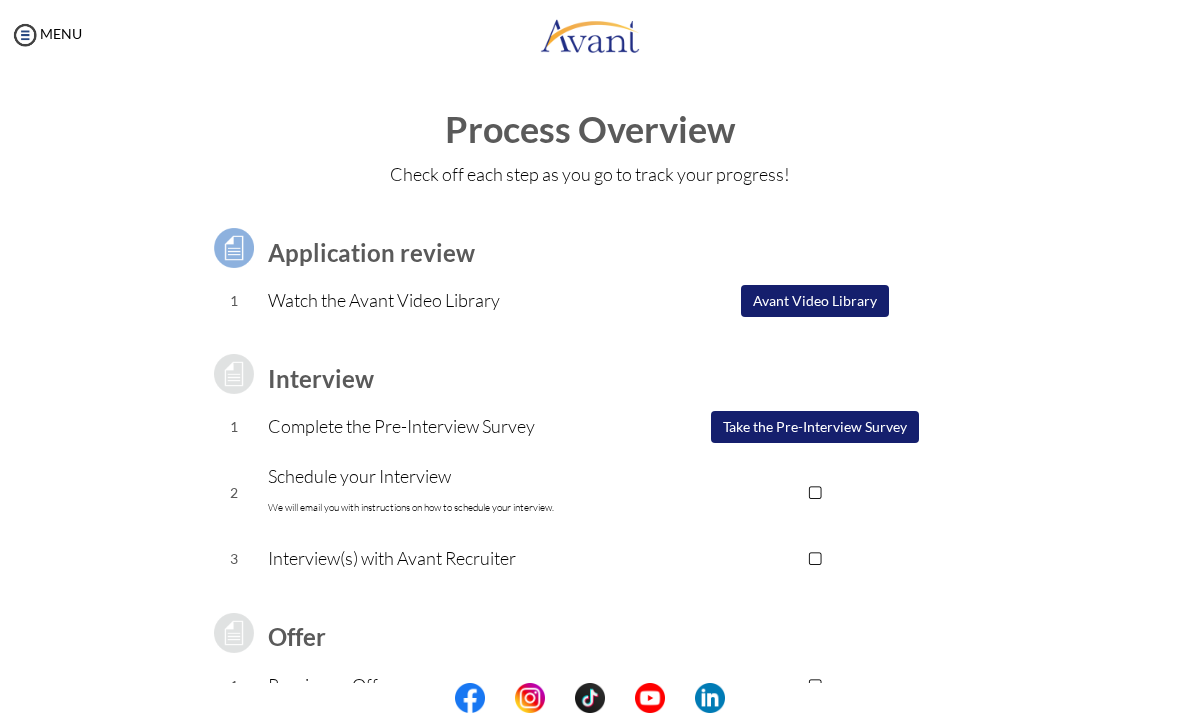 click on "Take the Pre-Interview Survey" at bounding box center (815, 427) 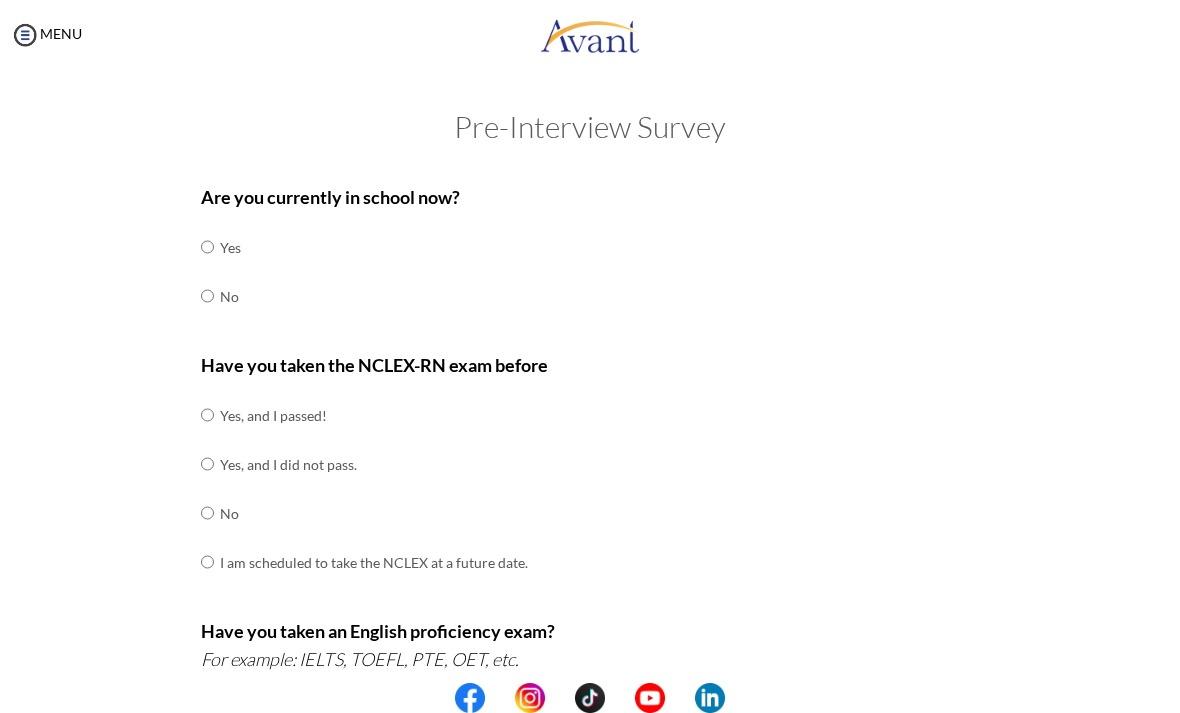 click at bounding box center (207, 247) 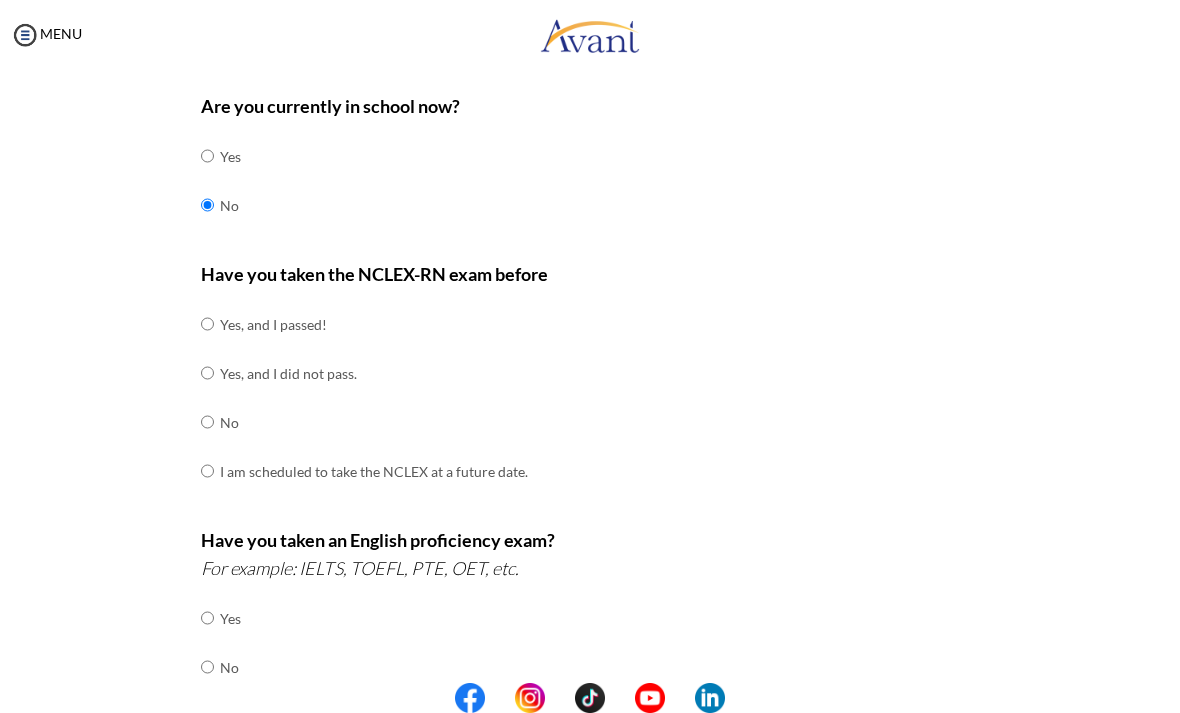 scroll, scrollTop: 119, scrollLeft: 0, axis: vertical 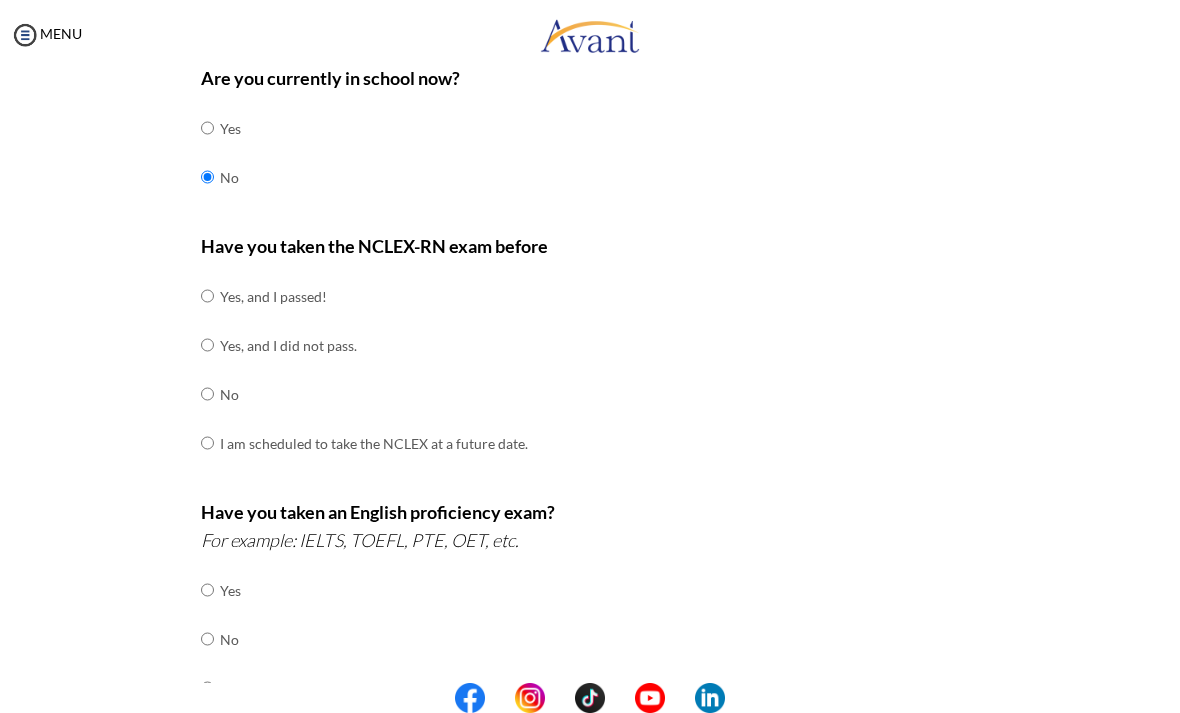 click at bounding box center (207, 296) 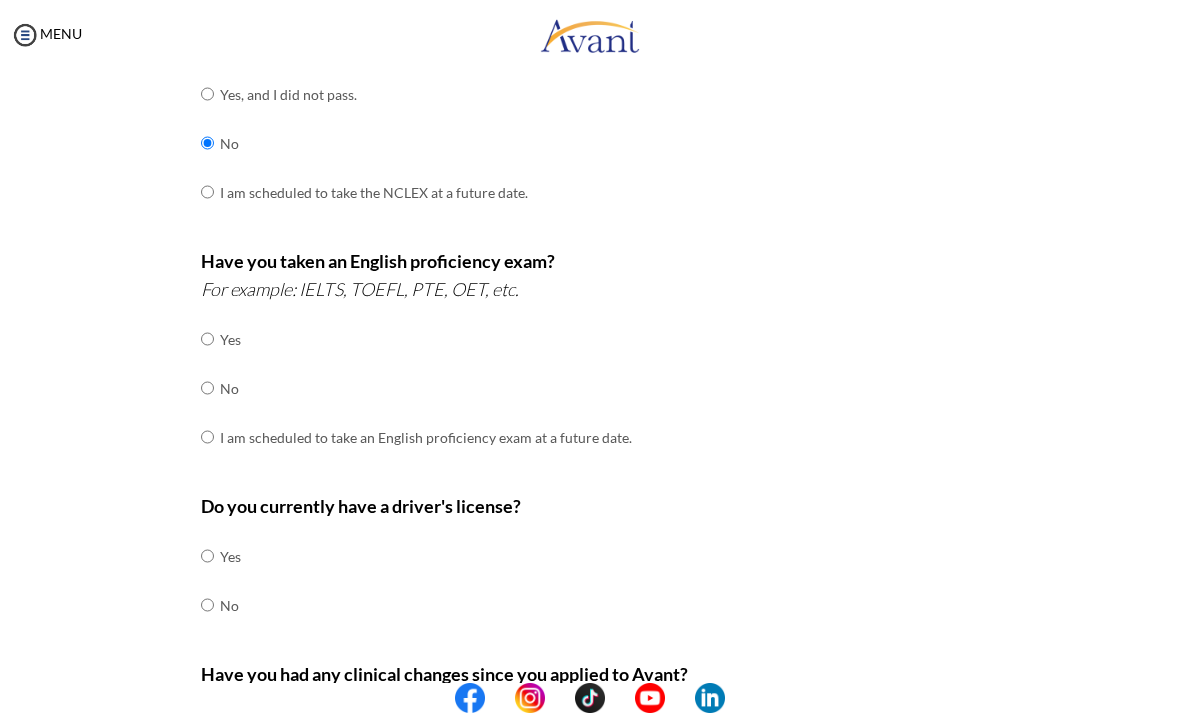 scroll, scrollTop: 371, scrollLeft: 0, axis: vertical 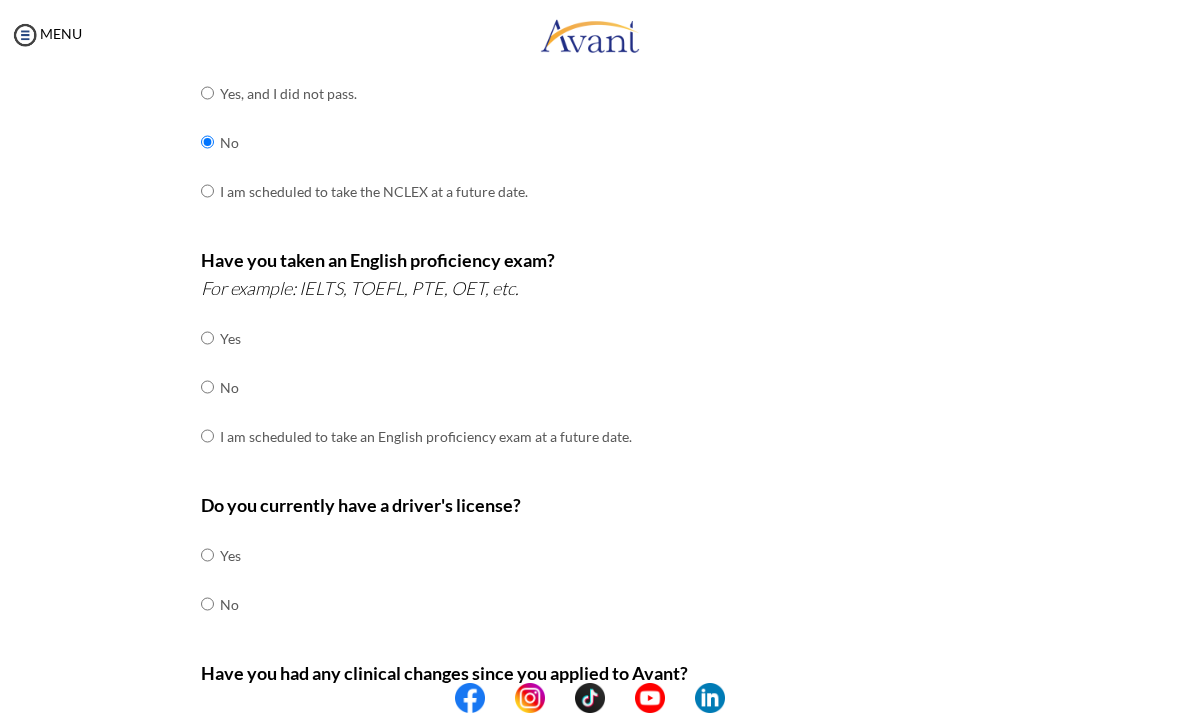 click at bounding box center [207, 338] 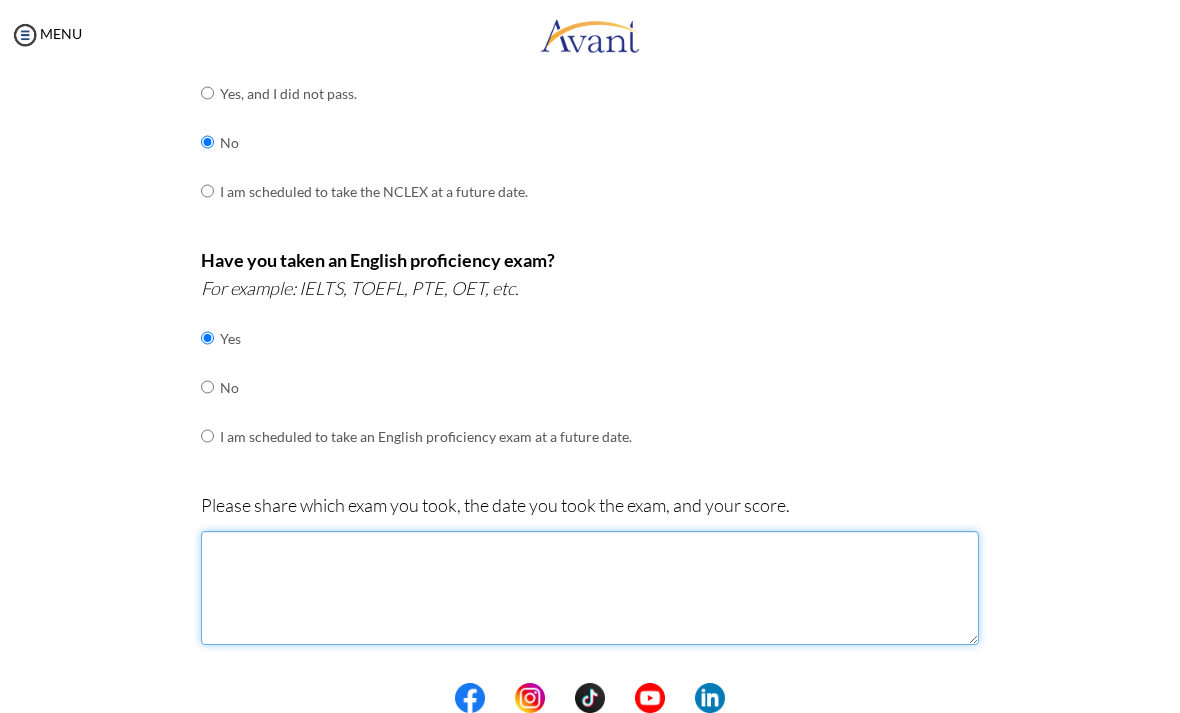 click at bounding box center (590, 588) 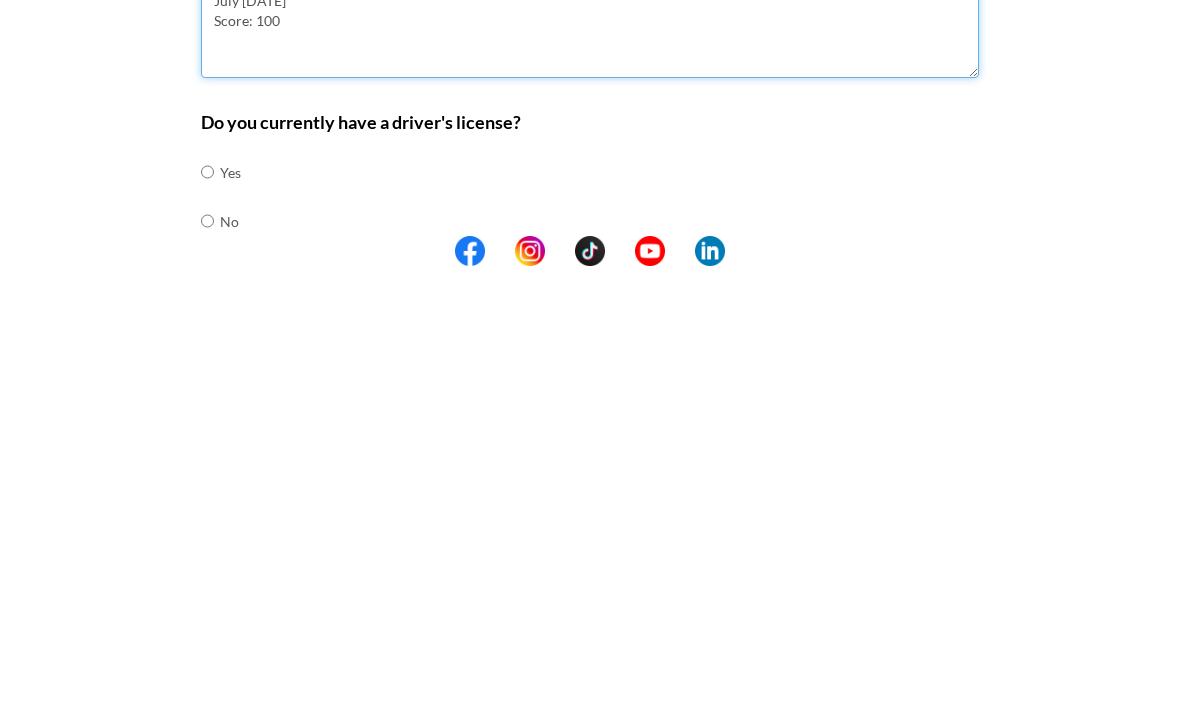 scroll, scrollTop: 505, scrollLeft: 0, axis: vertical 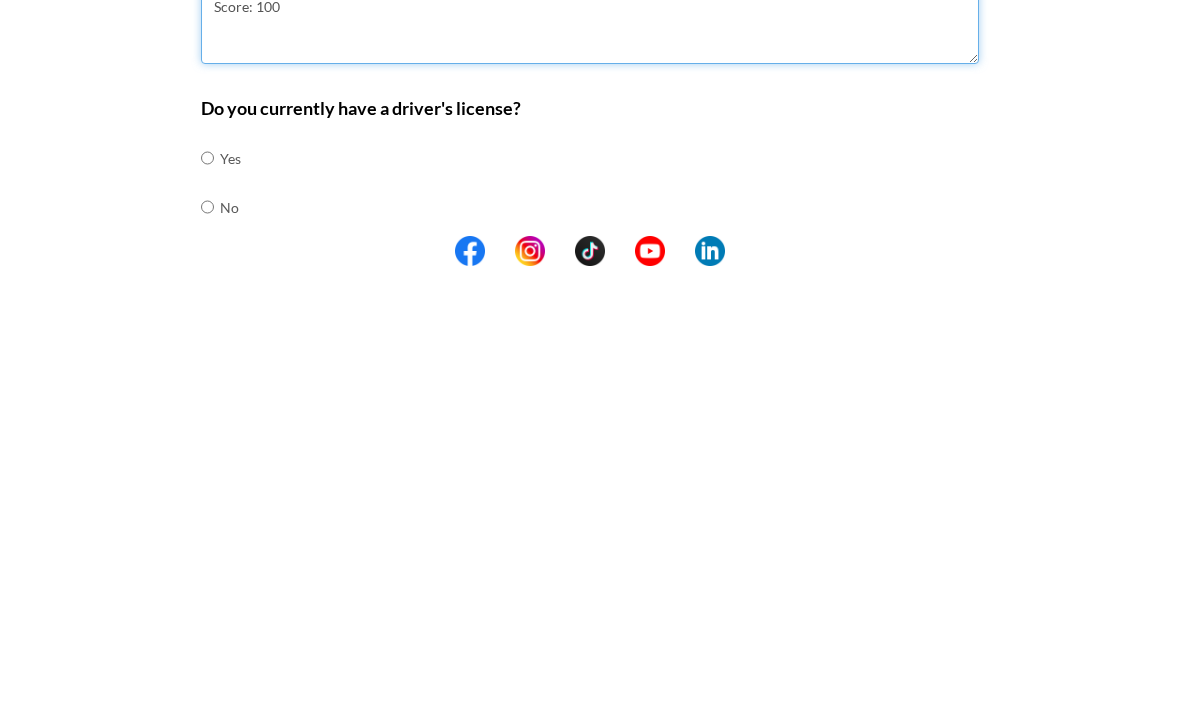 type on "TOEFL iBT
July [DATE]
Score: 100" 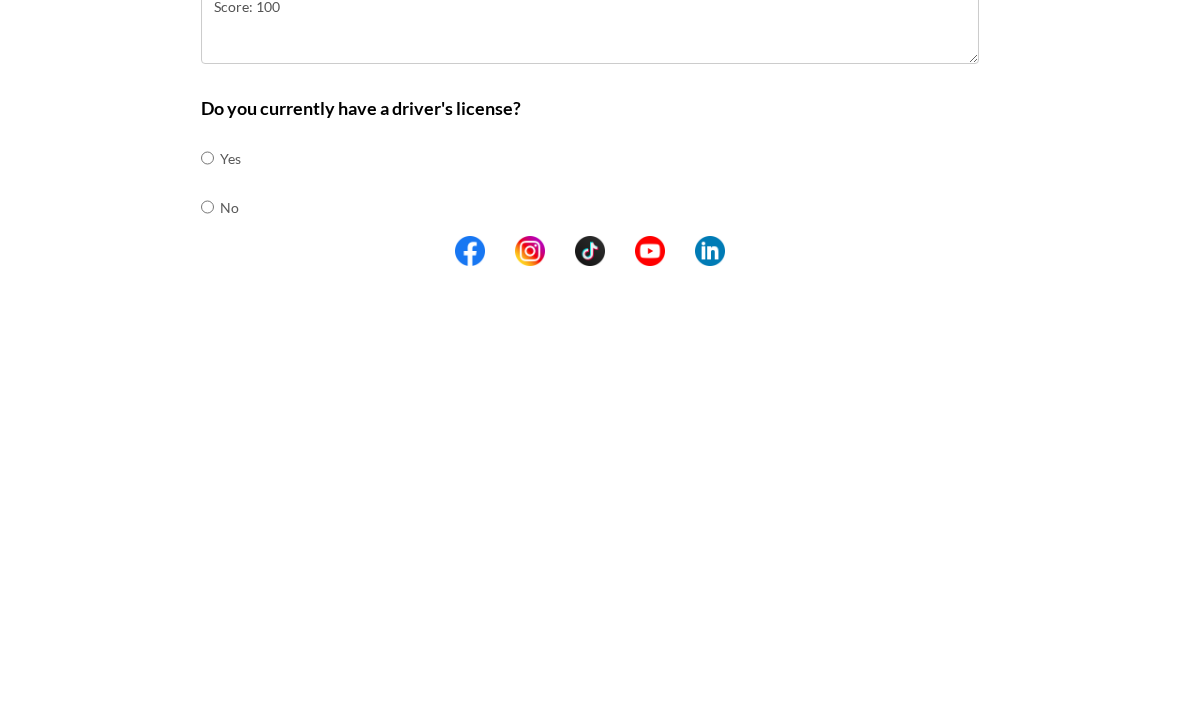click at bounding box center (207, 605) 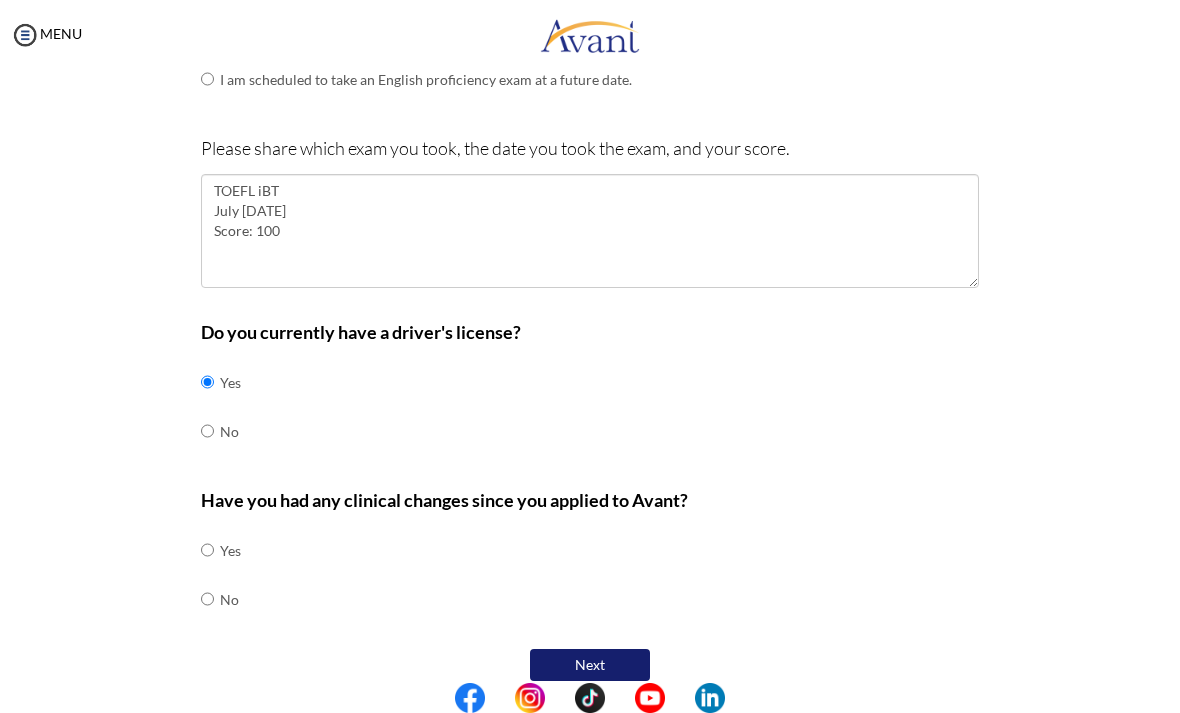scroll, scrollTop: 725, scrollLeft: 0, axis: vertical 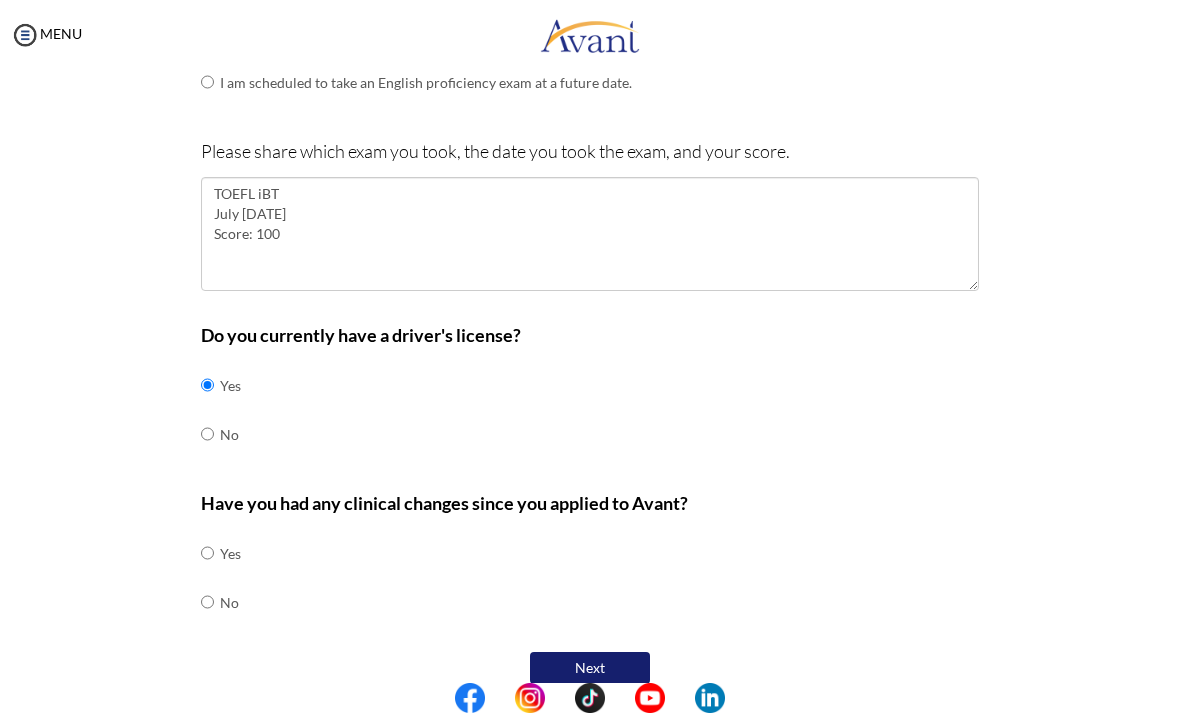 click at bounding box center [207, 553] 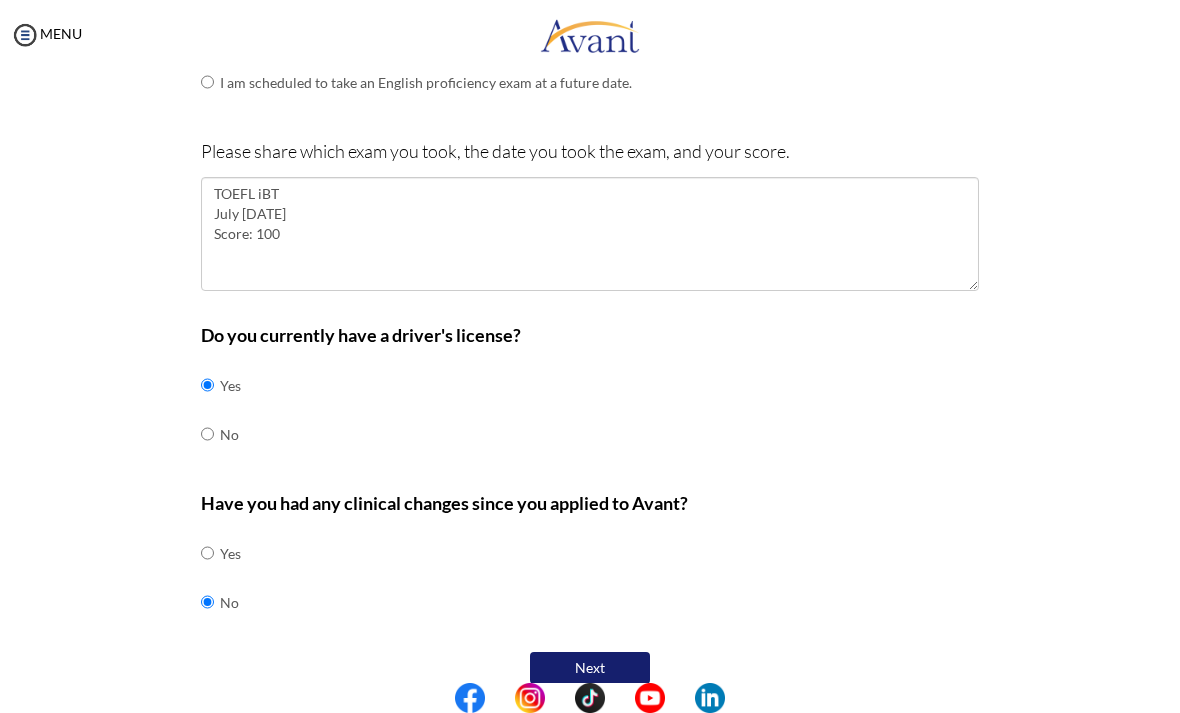 click on "Next" at bounding box center (590, 668) 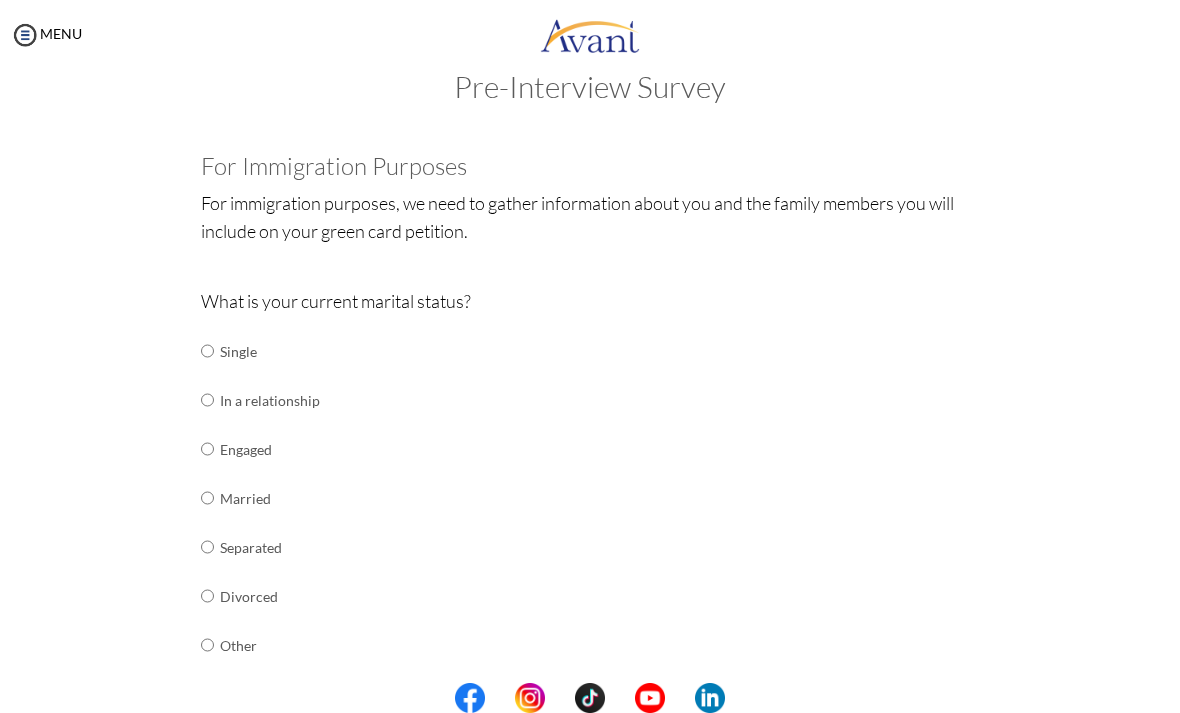 click on "Single" at bounding box center [270, 351] 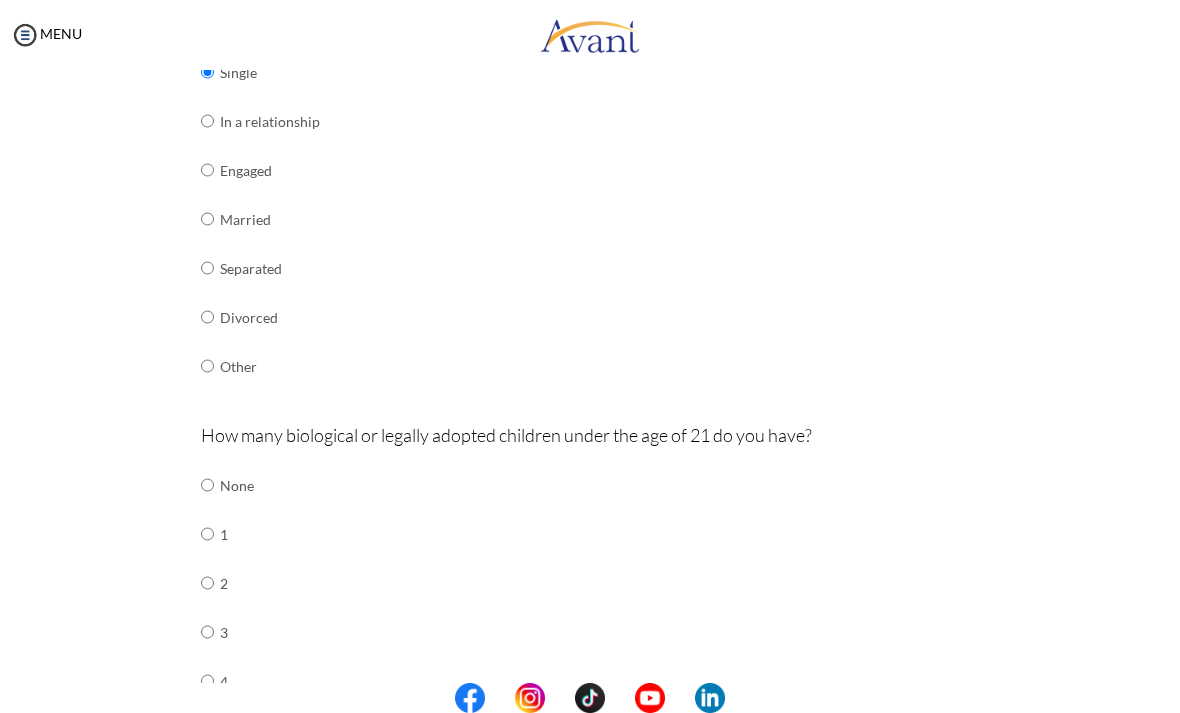 scroll, scrollTop: 325, scrollLeft: 0, axis: vertical 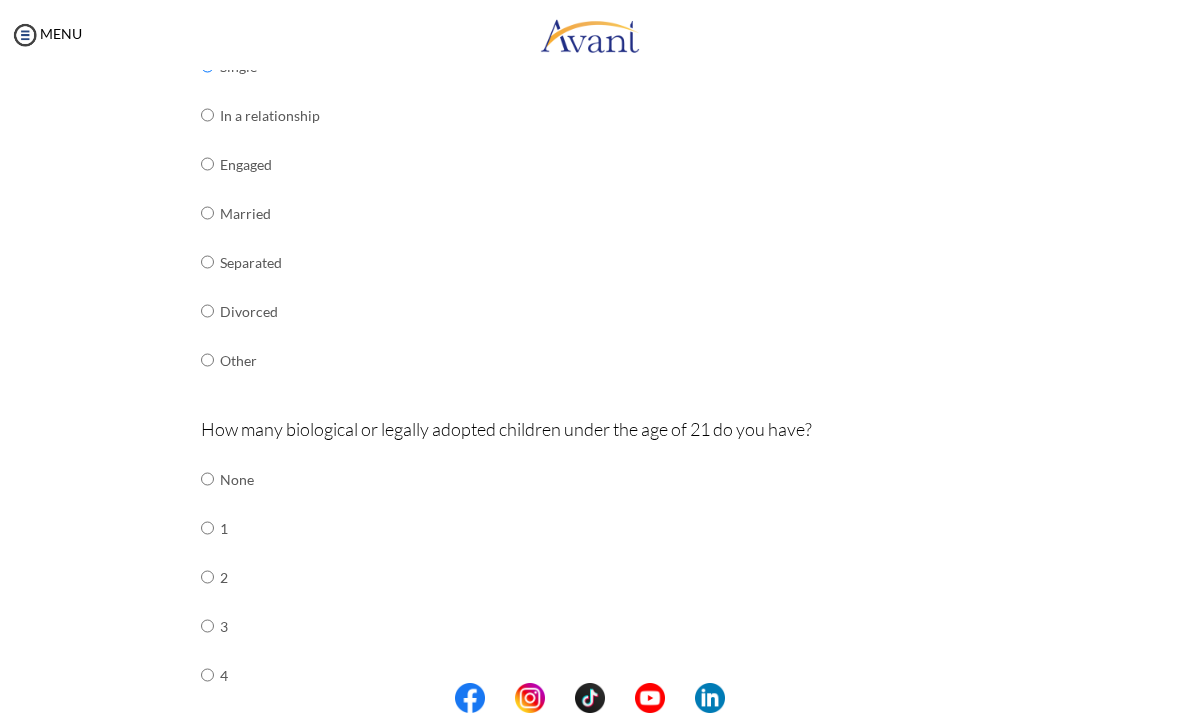 click at bounding box center (207, 479) 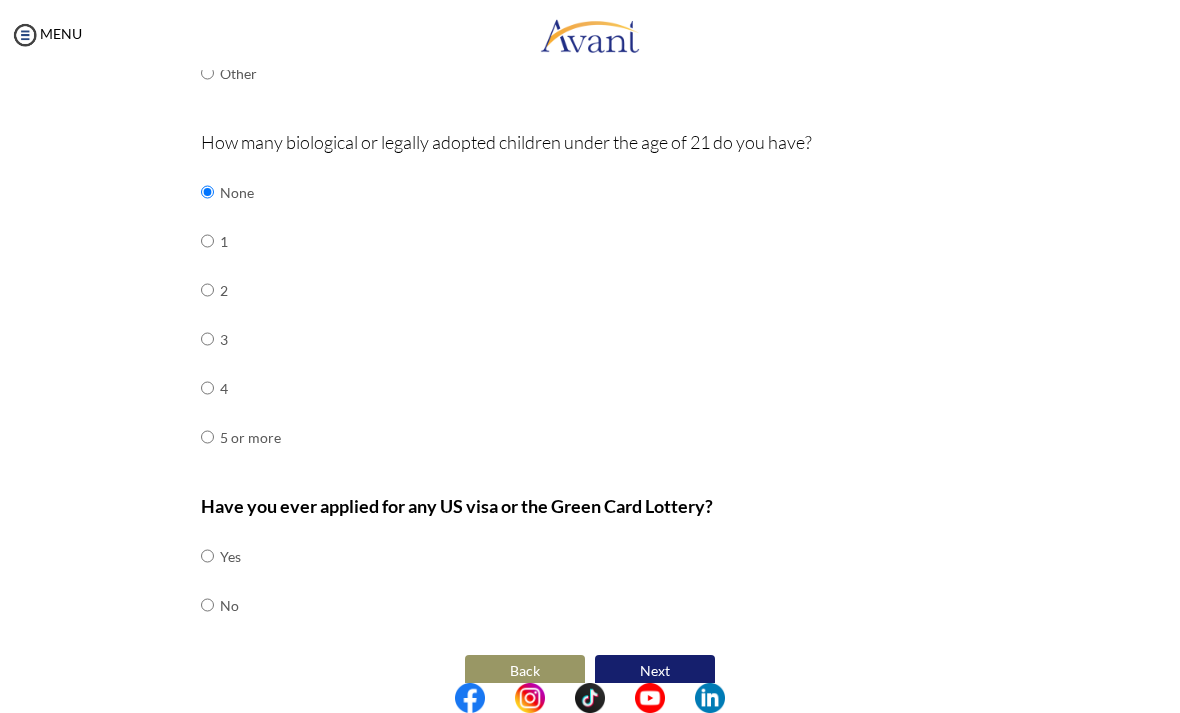 scroll, scrollTop: 611, scrollLeft: 0, axis: vertical 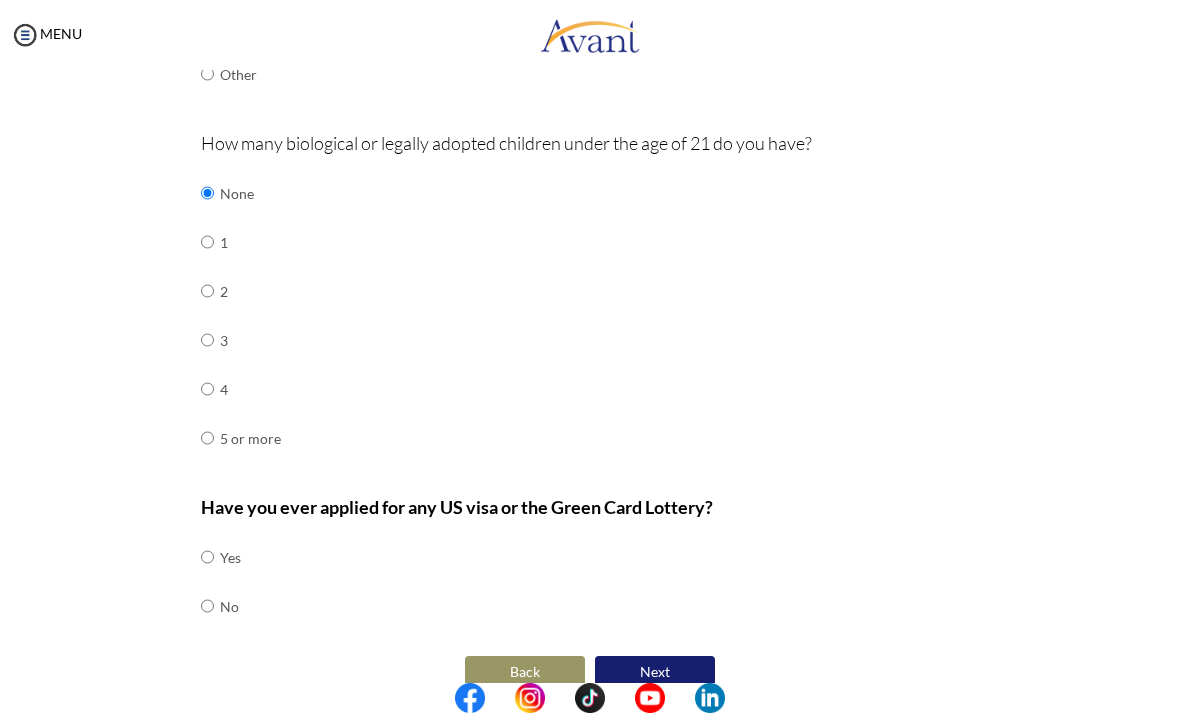 click at bounding box center (207, 557) 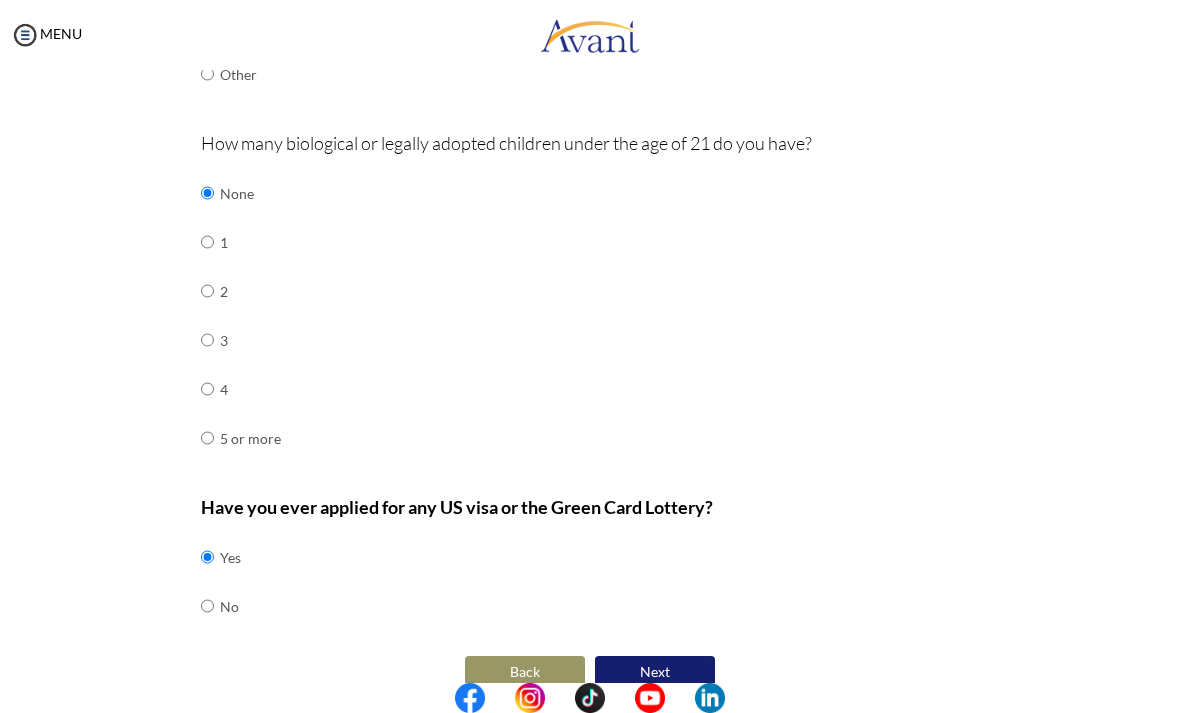 click on "Next" at bounding box center [655, 672] 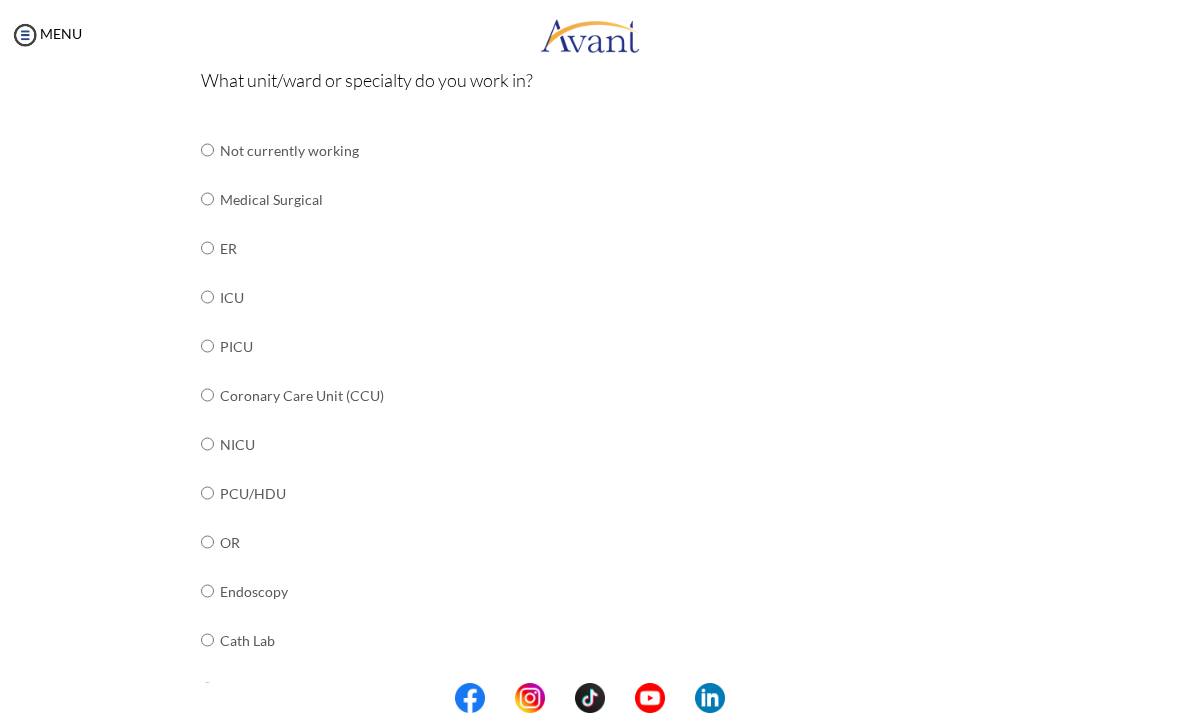 scroll, scrollTop: 219, scrollLeft: 0, axis: vertical 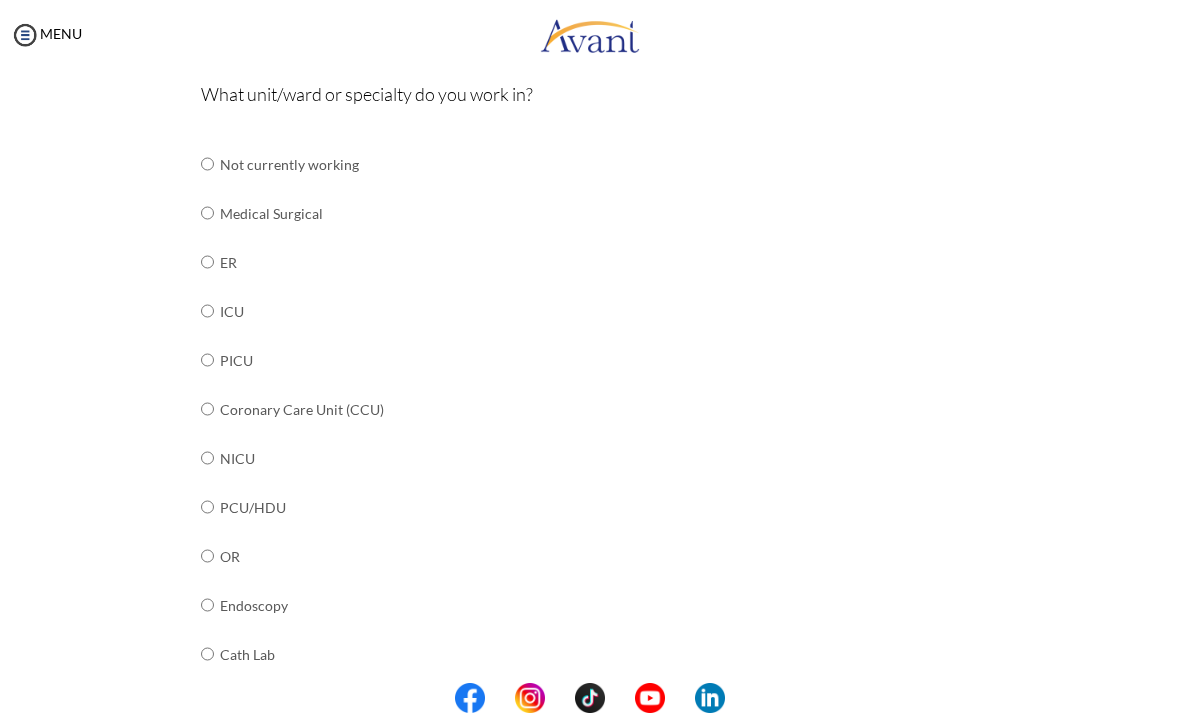 click at bounding box center [207, 164] 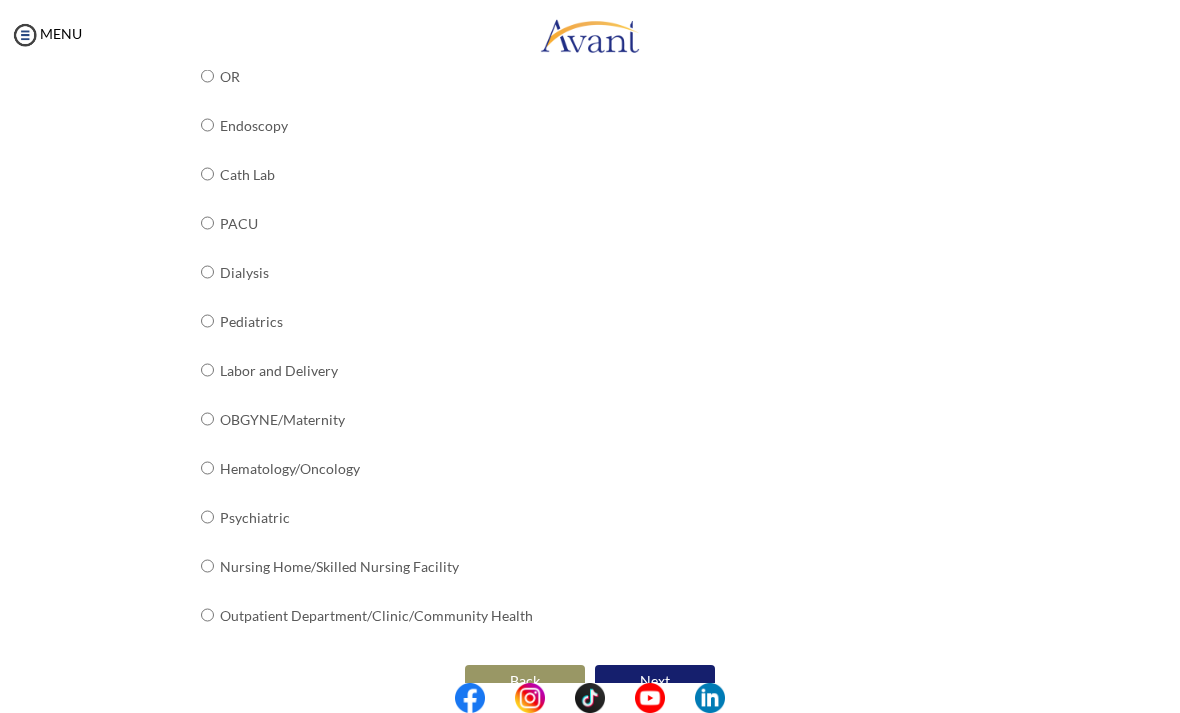 scroll, scrollTop: 698, scrollLeft: 0, axis: vertical 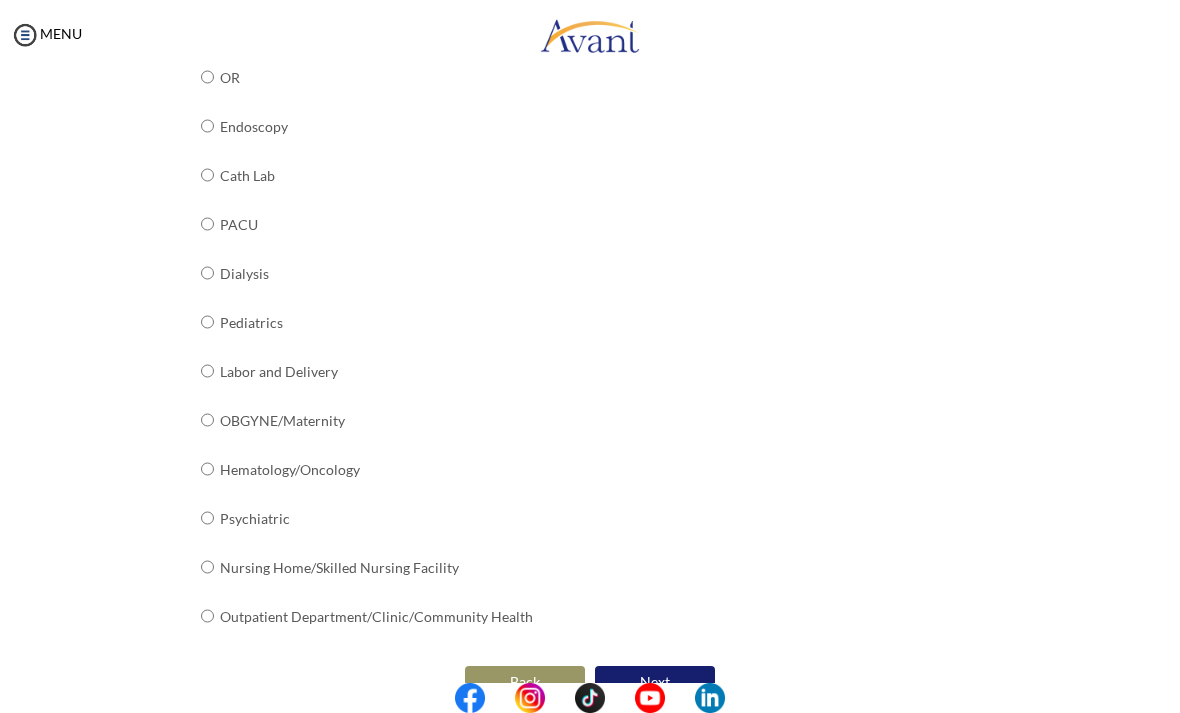 click on "Next" at bounding box center [655, 682] 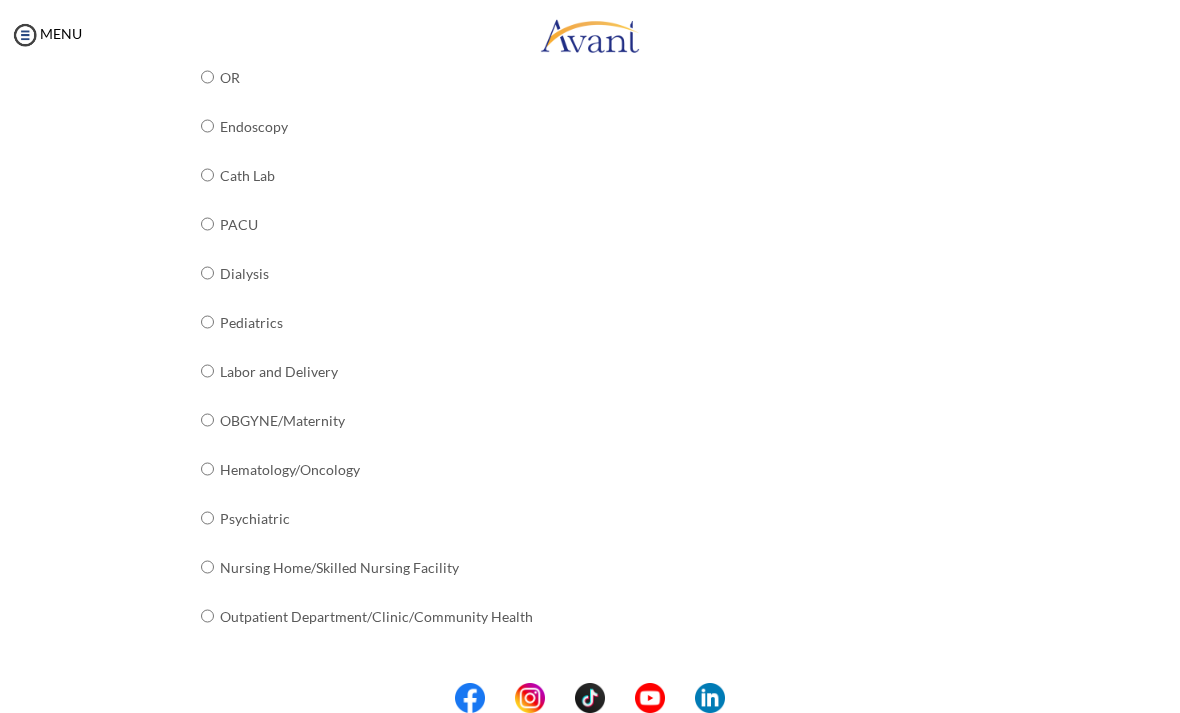 scroll, scrollTop: 40, scrollLeft: 0, axis: vertical 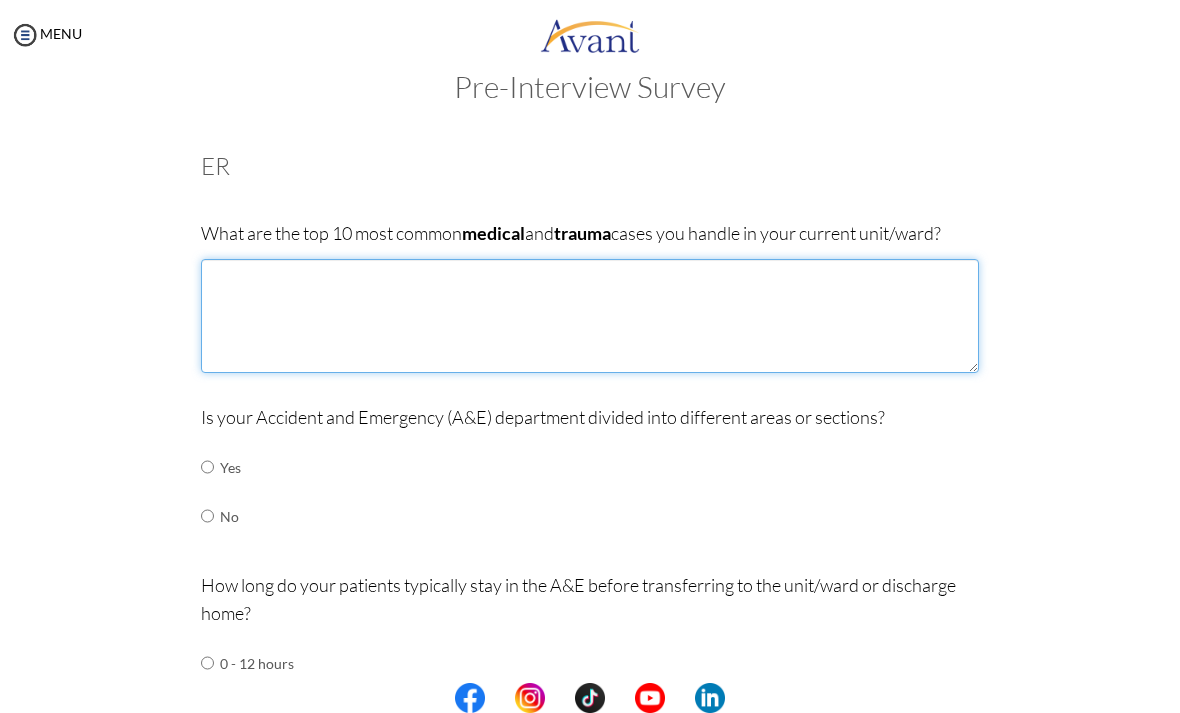 click at bounding box center (590, 316) 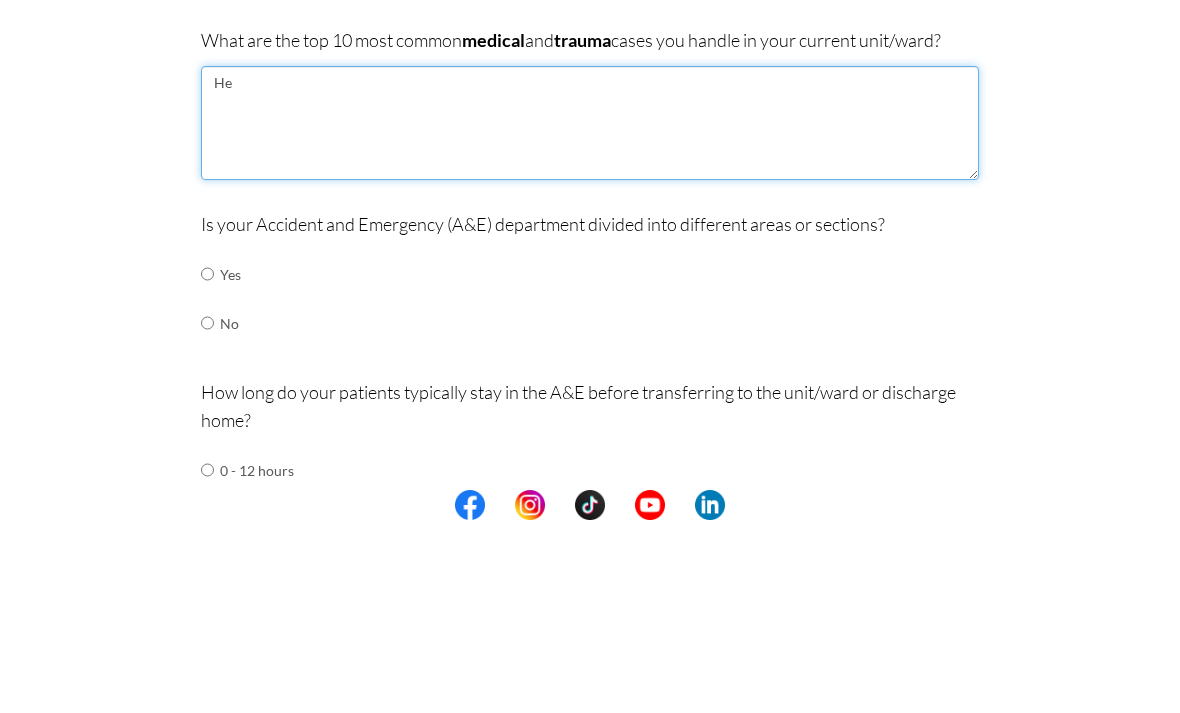type on "[INITIAL]" 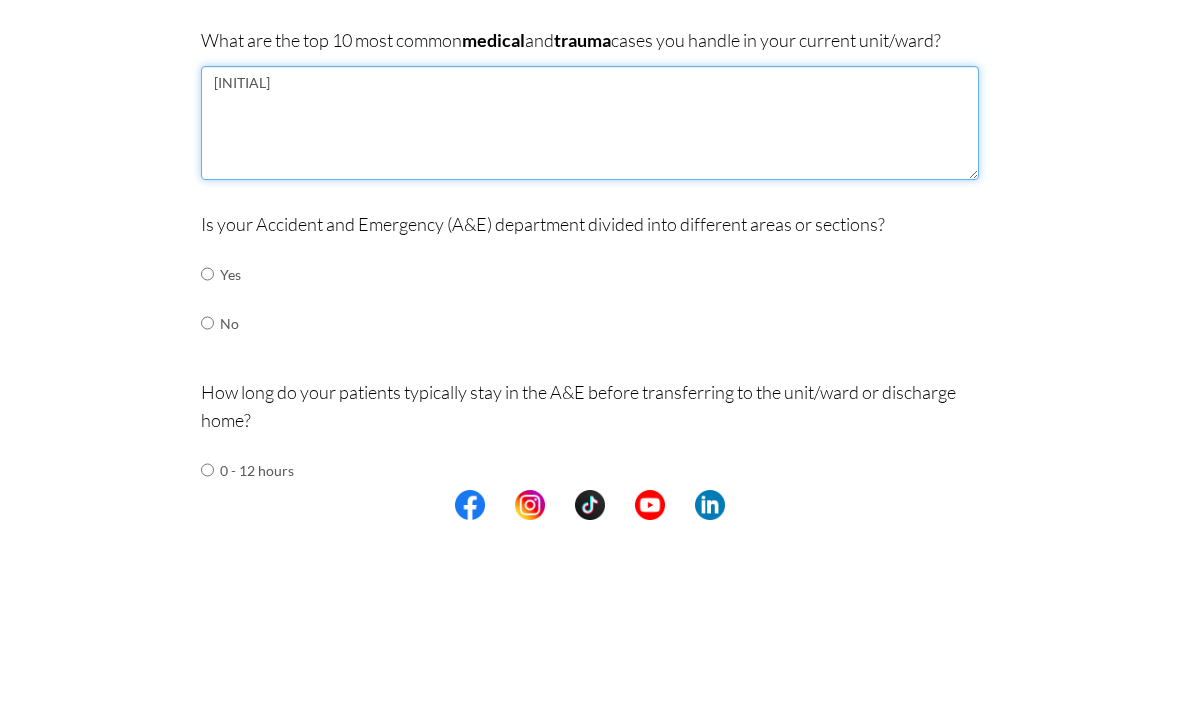 type on "[INITIAL]" 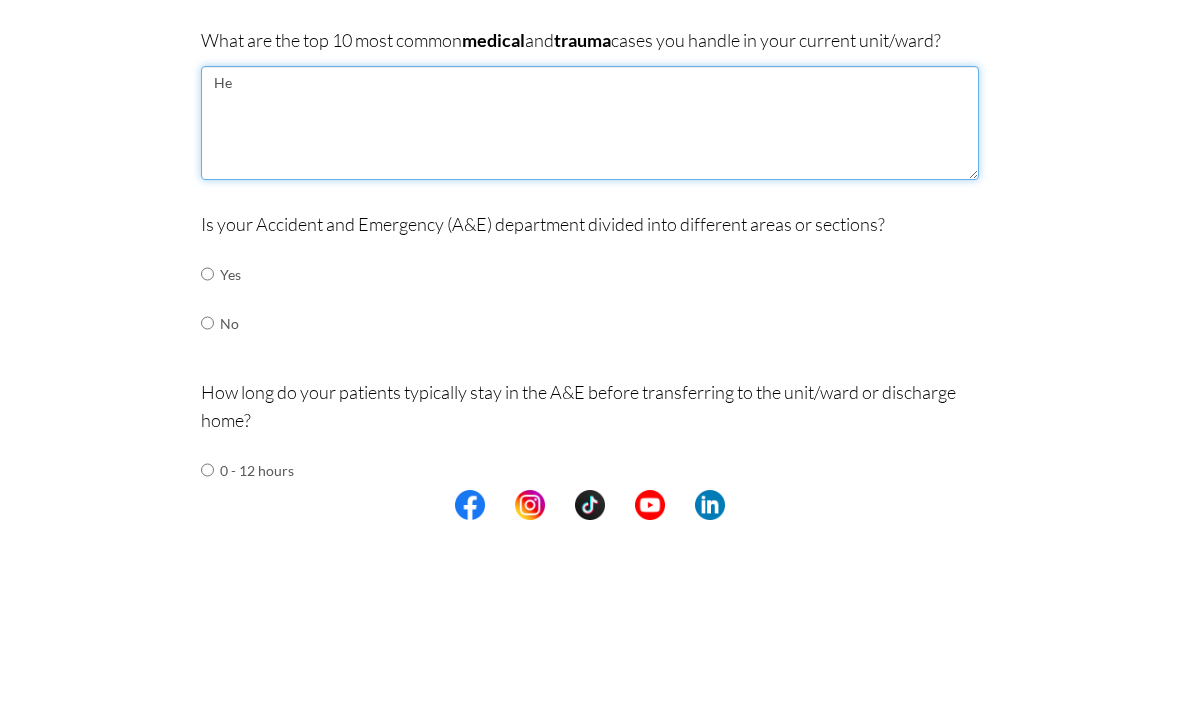 type on "[INITIAL]" 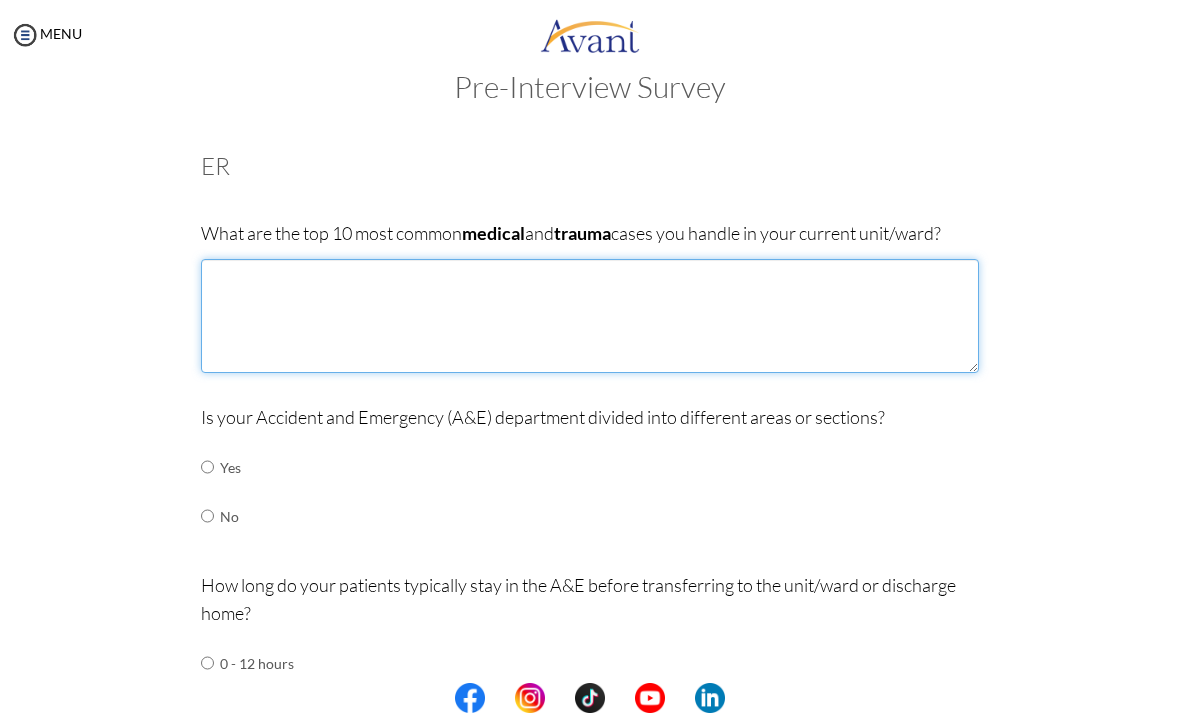 click at bounding box center [590, 316] 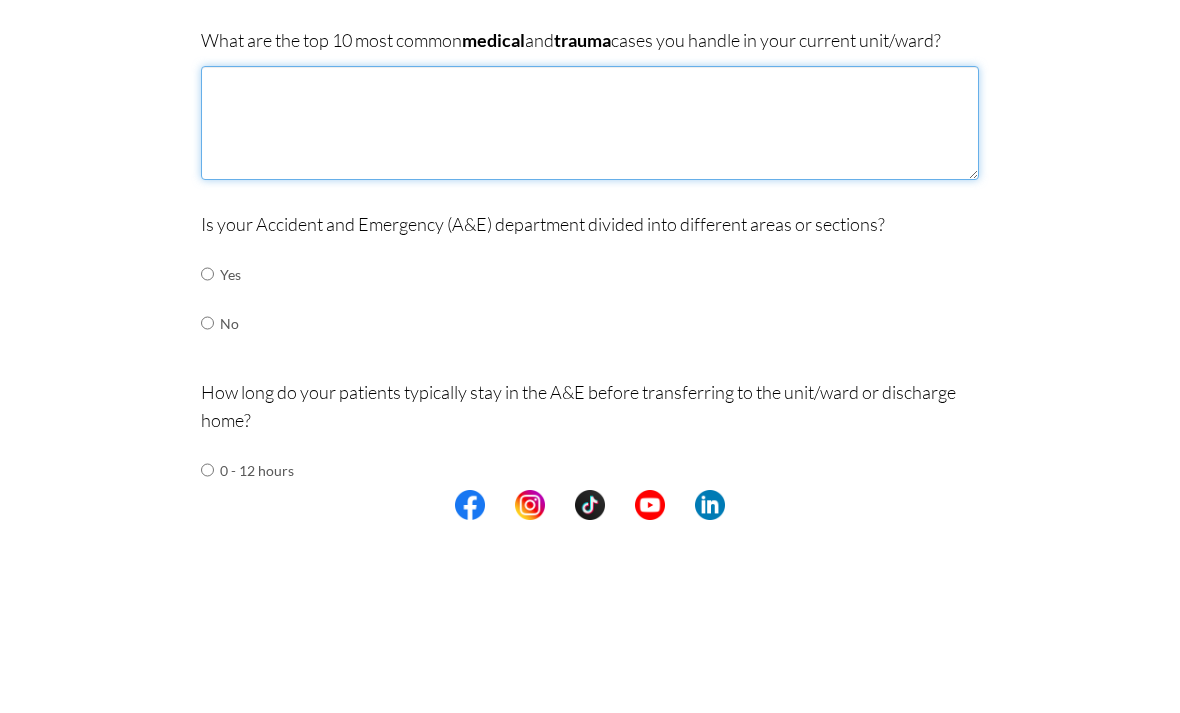 click at bounding box center [590, 316] 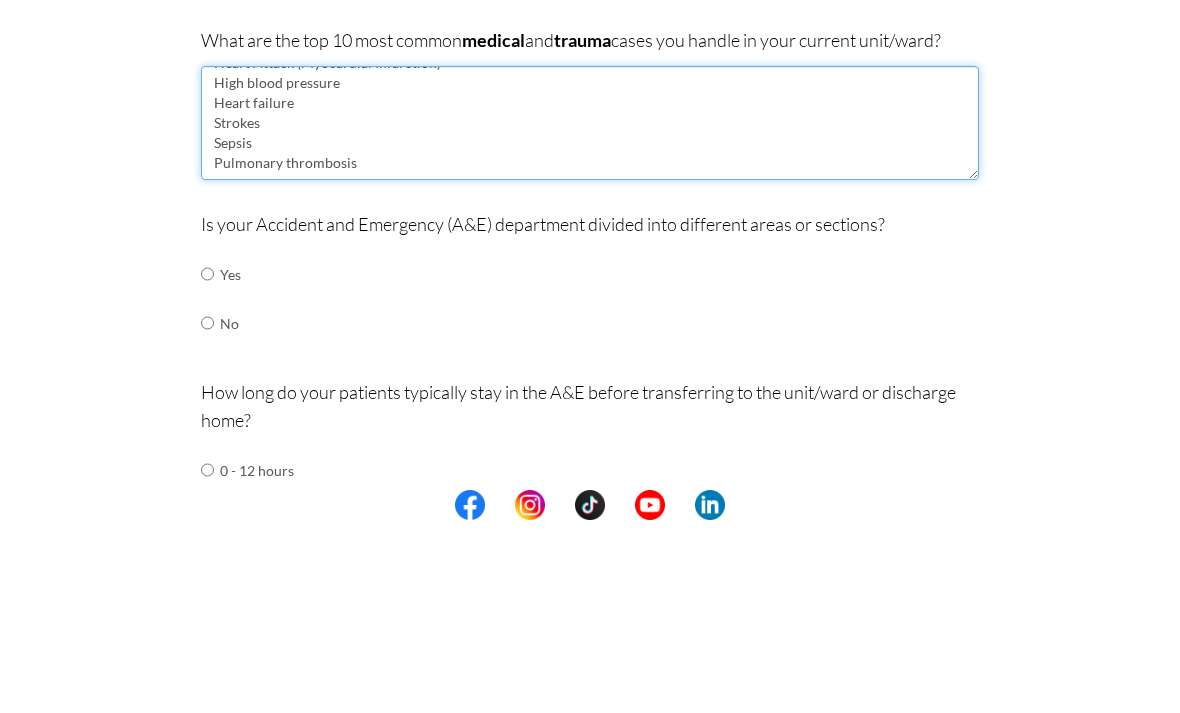 scroll, scrollTop: 40, scrollLeft: 0, axis: vertical 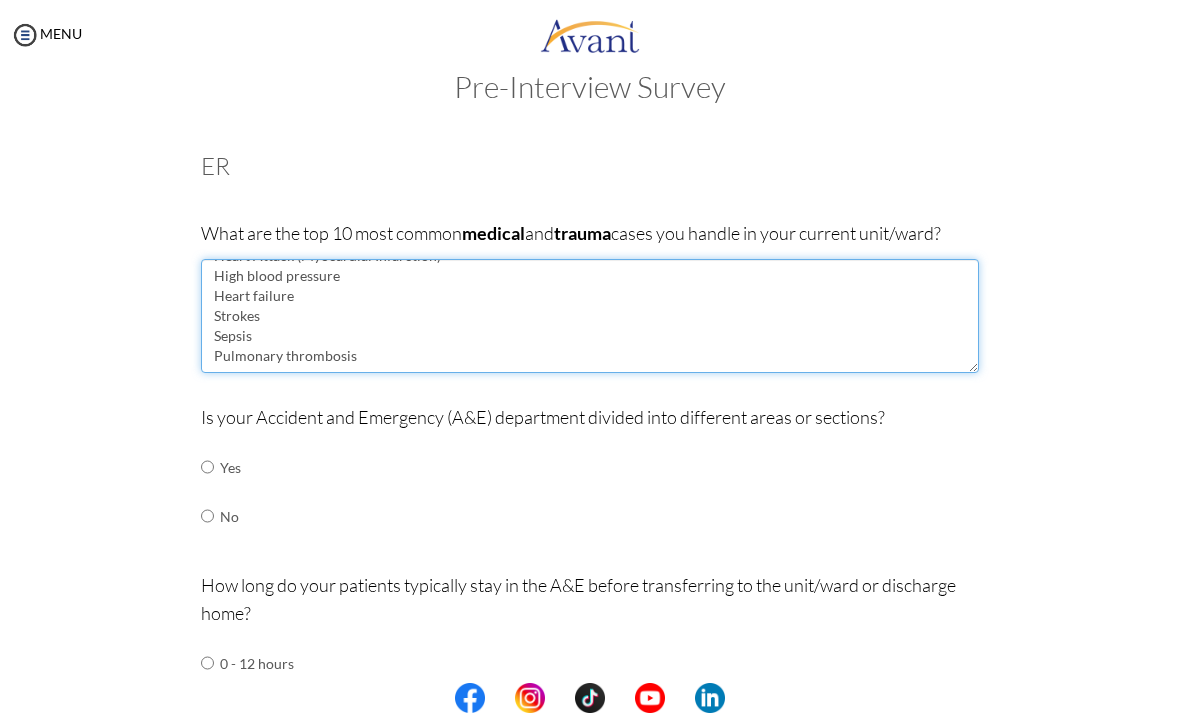 click on "Heart Attack (Myocardial Infarction)
High blood pressure
Heart failure
Strokes
Sepsis
Pulmonary thrombosis" at bounding box center (590, 316) 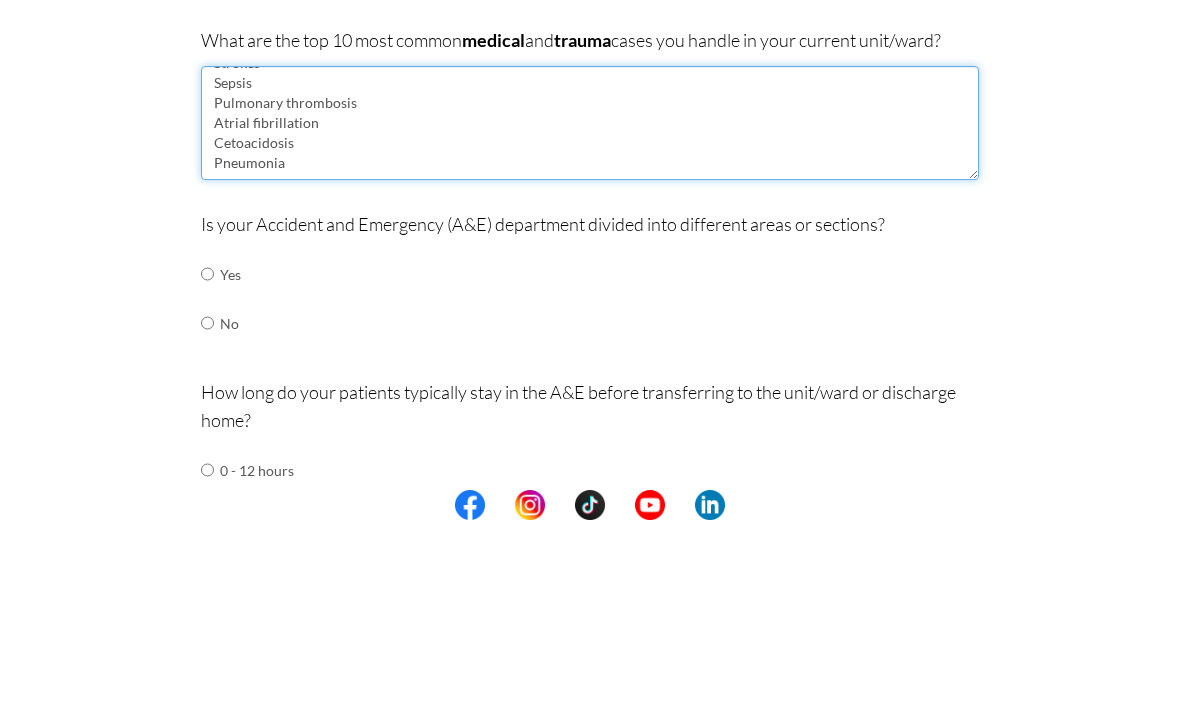 scroll, scrollTop: 100, scrollLeft: 0, axis: vertical 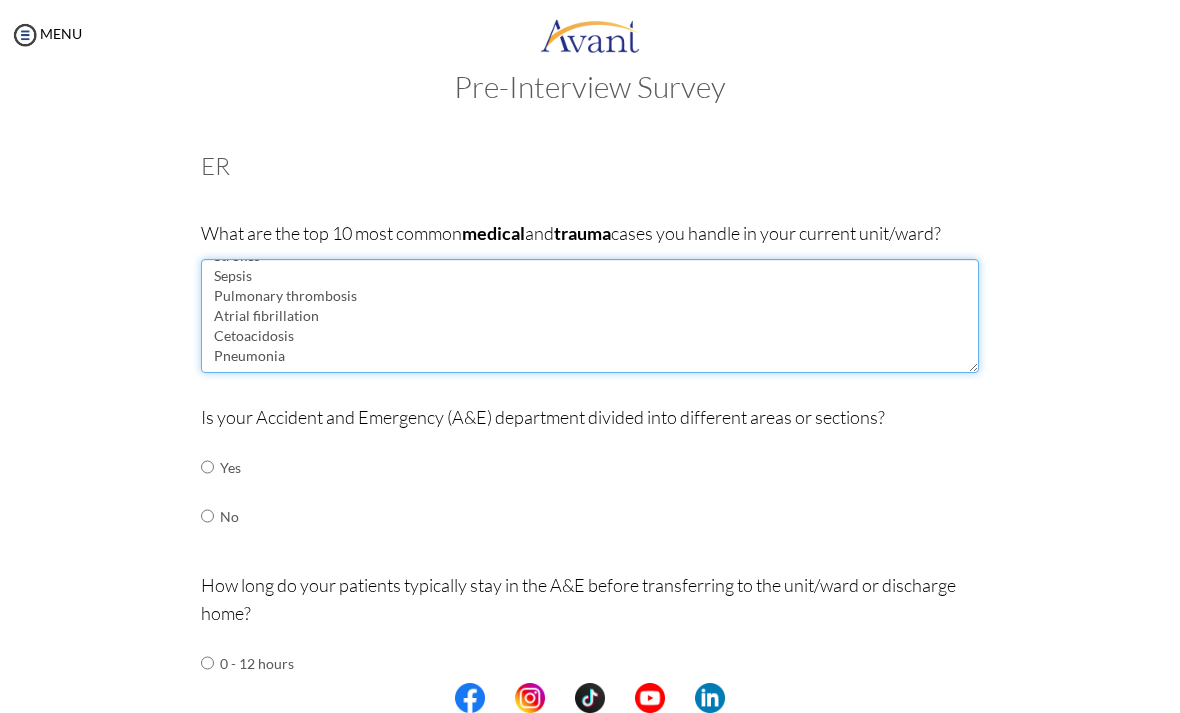 click on "Heart Attack (Myocardial Infarction)
High blood pressure
Heart failure
Strokes
Sepsis
Pulmonary thrombosis
Atrial fibrillation
Cetoacidosis
Pneumonia" at bounding box center [590, 316] 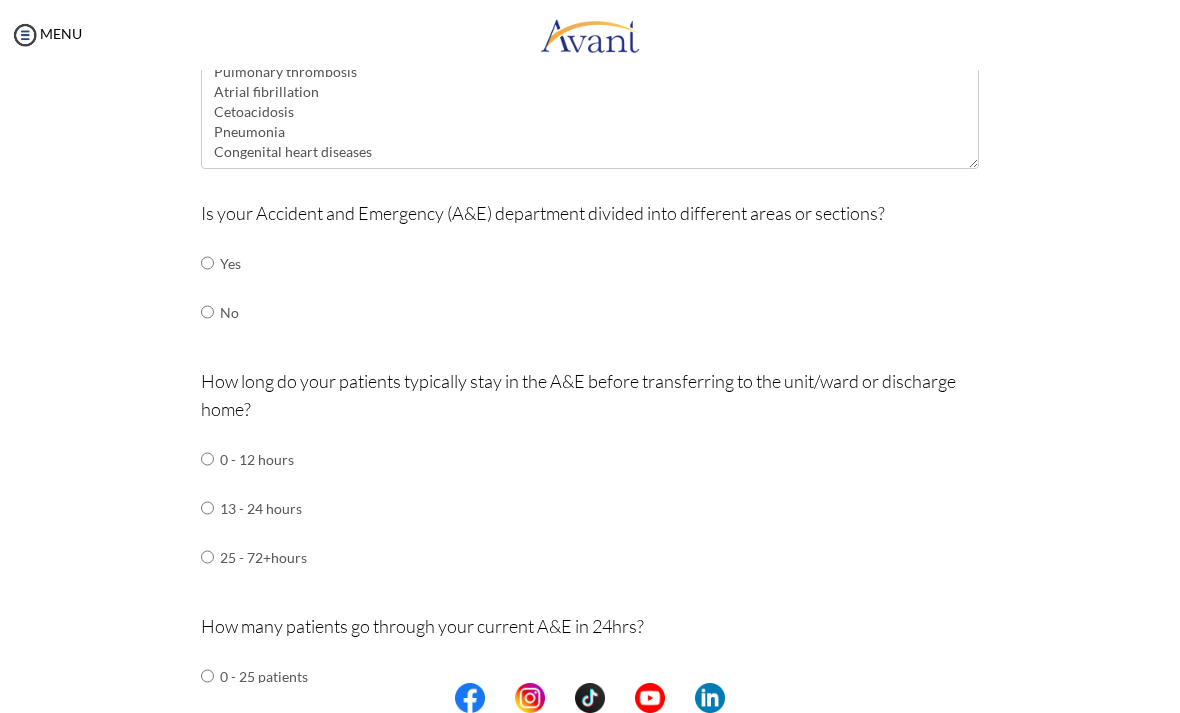 scroll, scrollTop: 245, scrollLeft: 0, axis: vertical 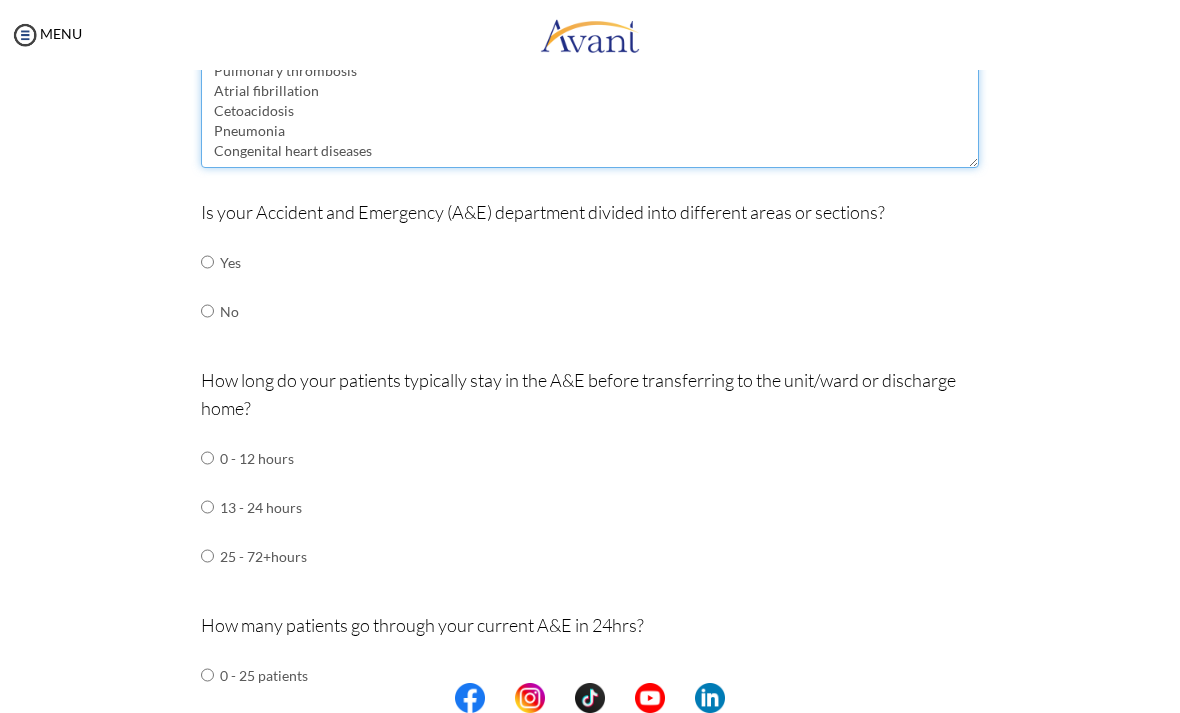 type on "Heart Attack (Myocardial Infarction)
High blood pressure
Heart failure
Strokes
Sepsis
Pulmonary thrombosis
Atrial fibrillation
Cetoacidosis
Pneumonia
Congenital heart diseases" 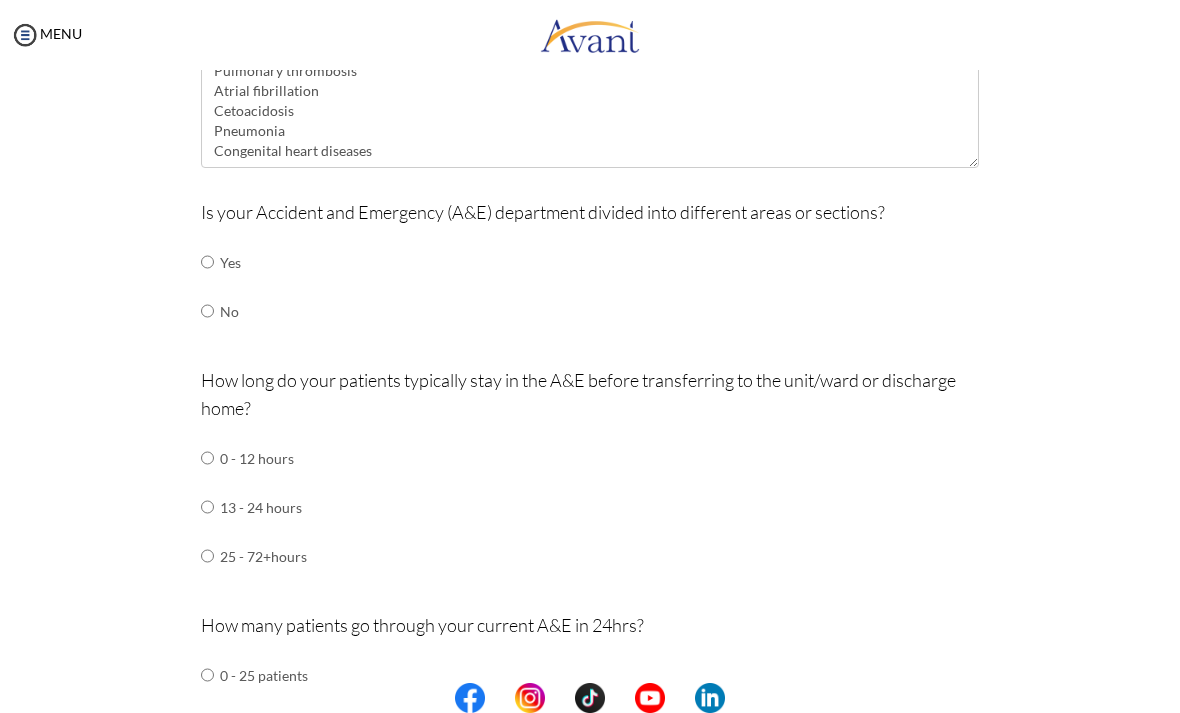 click at bounding box center [207, 458] 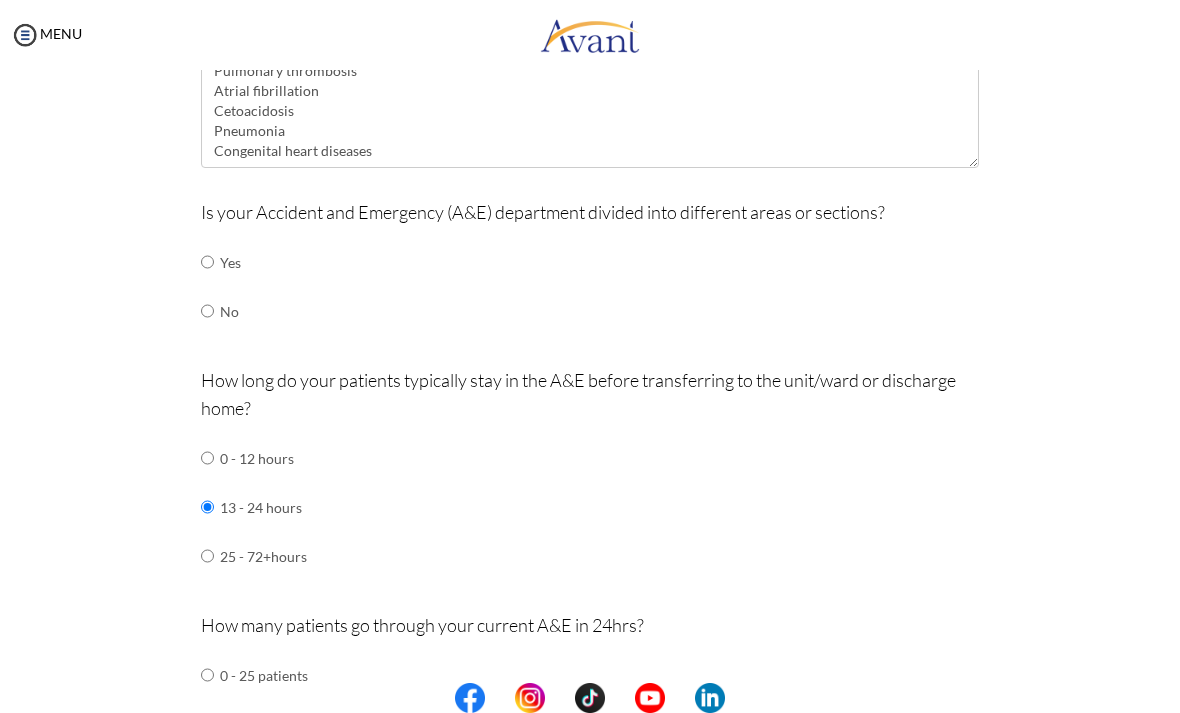 click at bounding box center (207, 262) 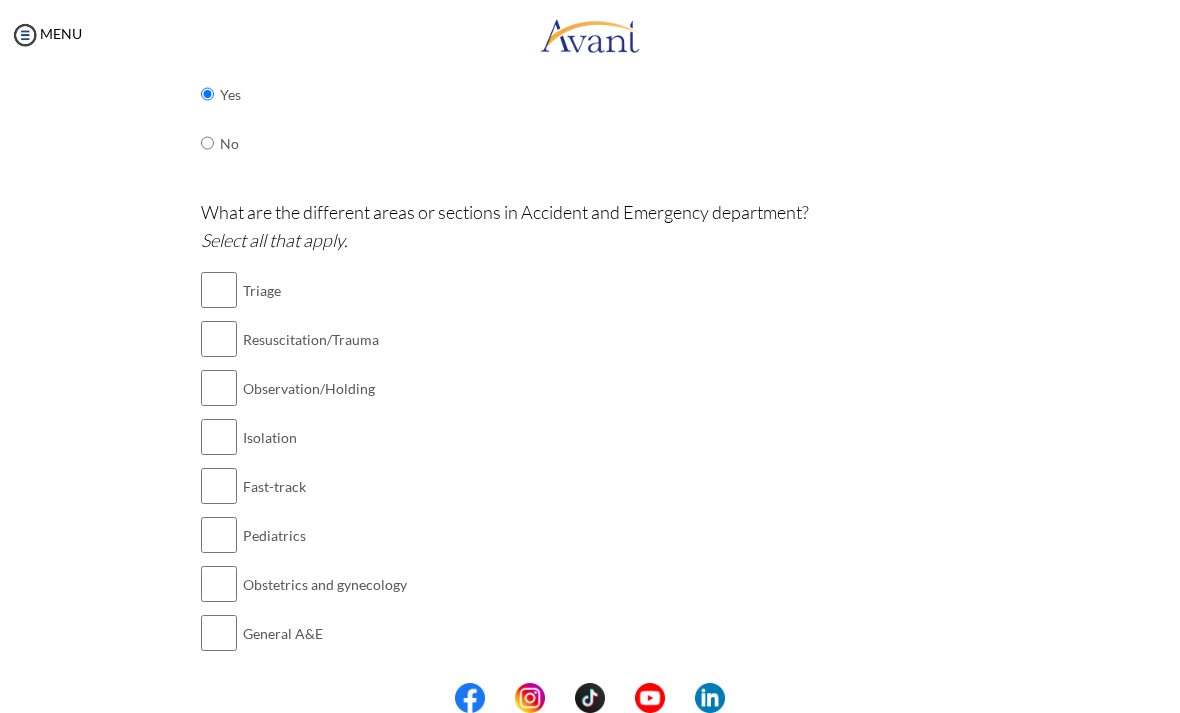scroll, scrollTop: 427, scrollLeft: 0, axis: vertical 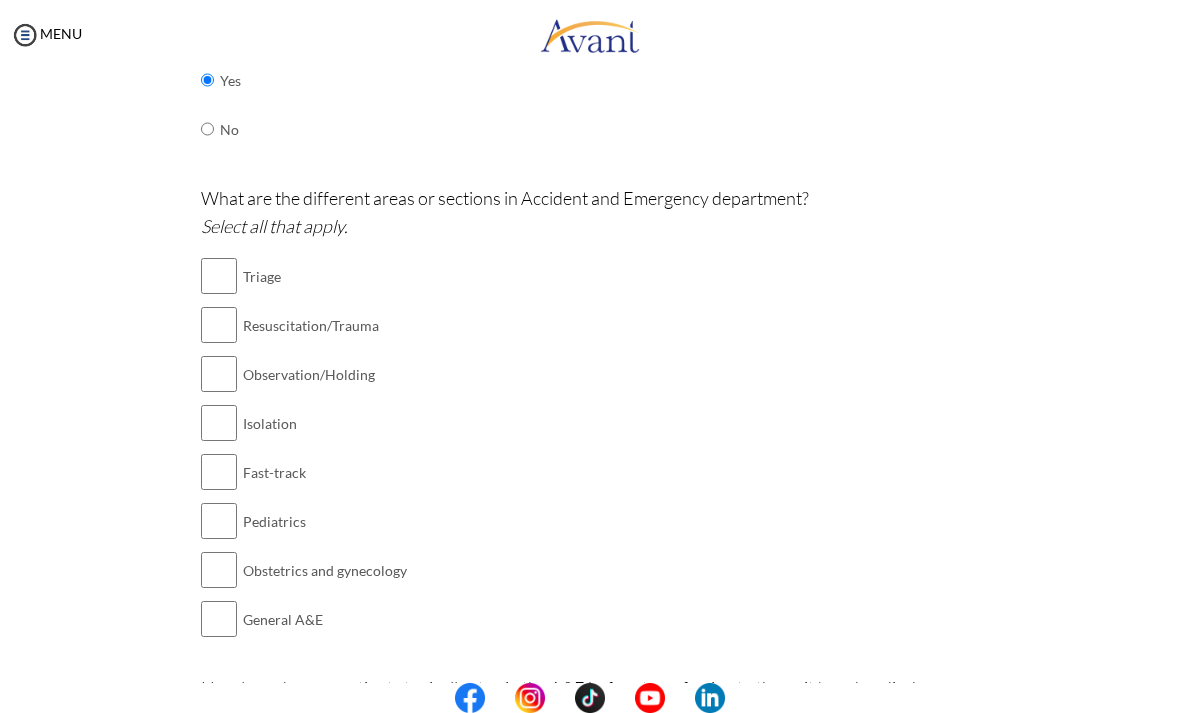 click at bounding box center [219, 276] 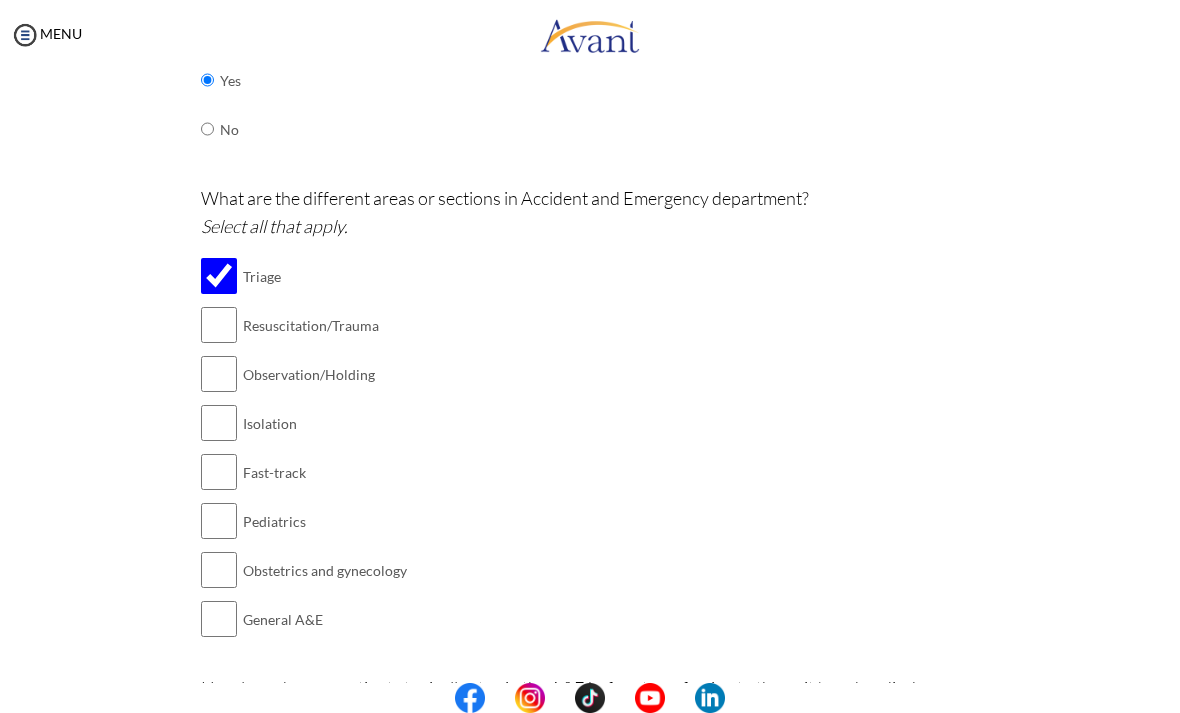 click at bounding box center [219, 374] 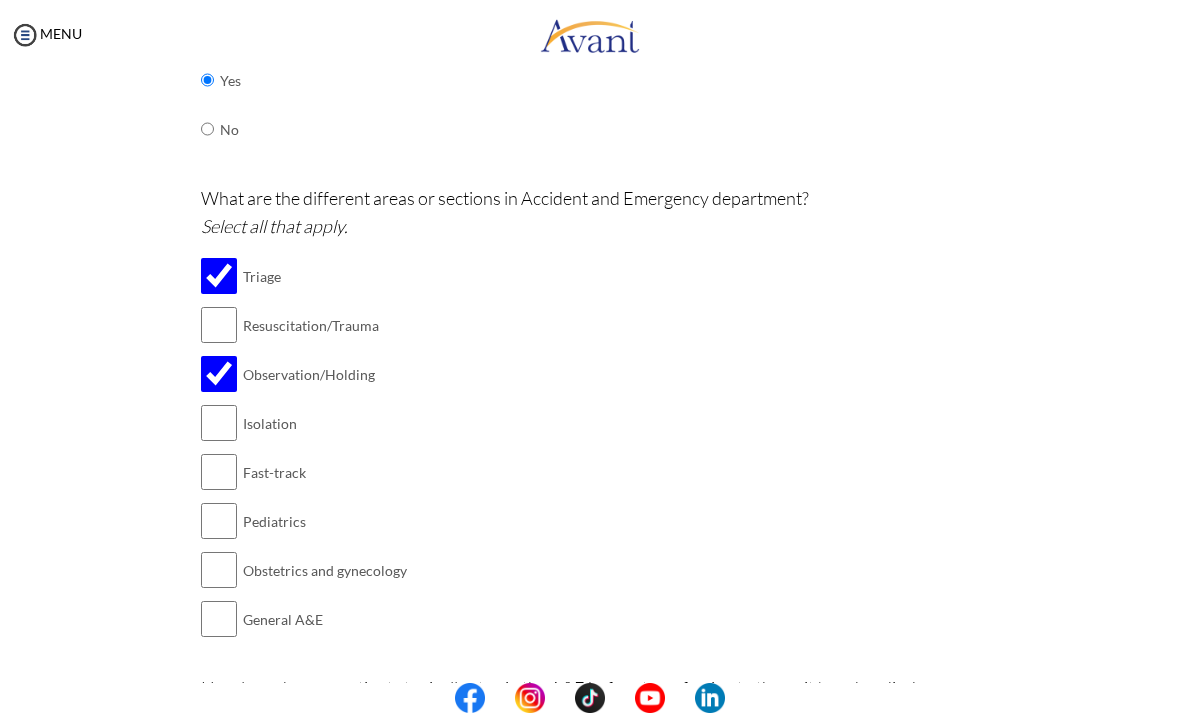 click at bounding box center [219, 325] 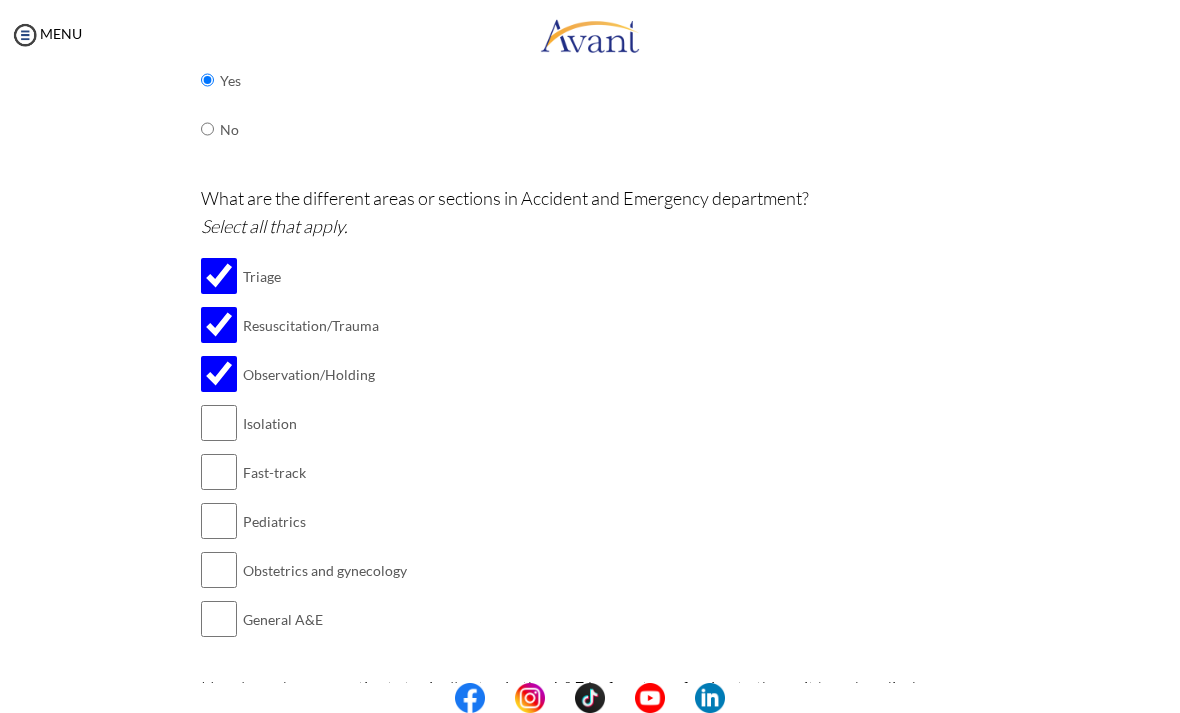 click at bounding box center [219, 423] 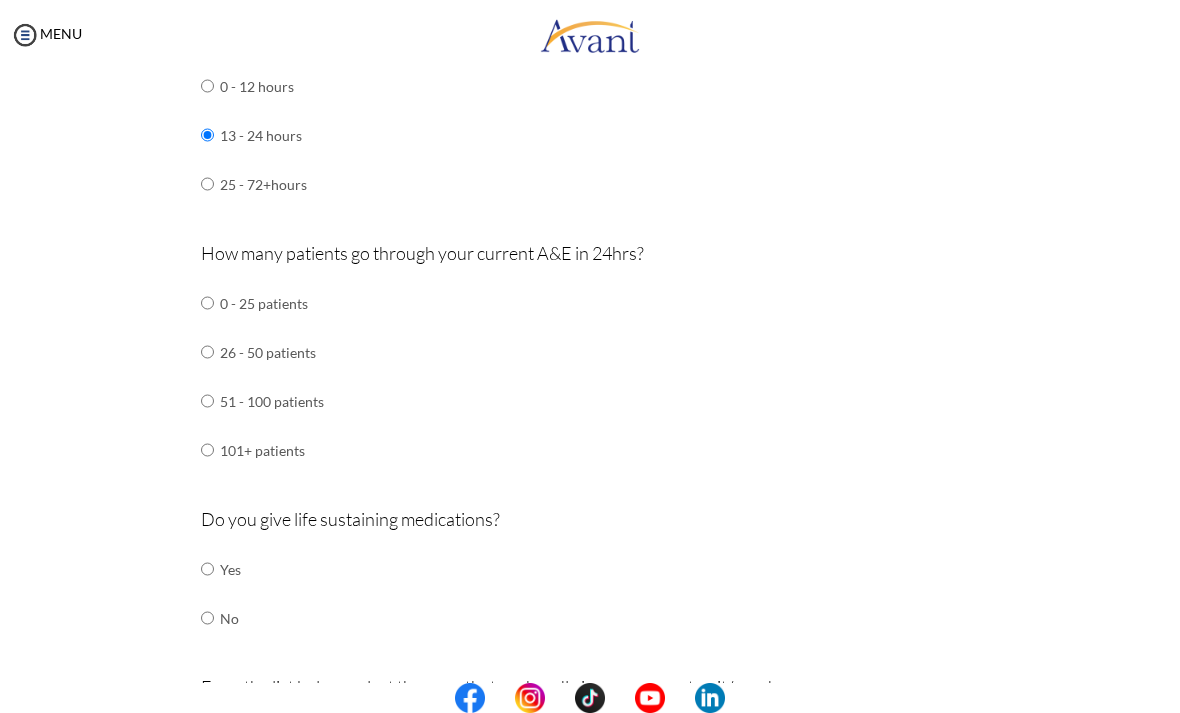 scroll, scrollTop: 1108, scrollLeft: 0, axis: vertical 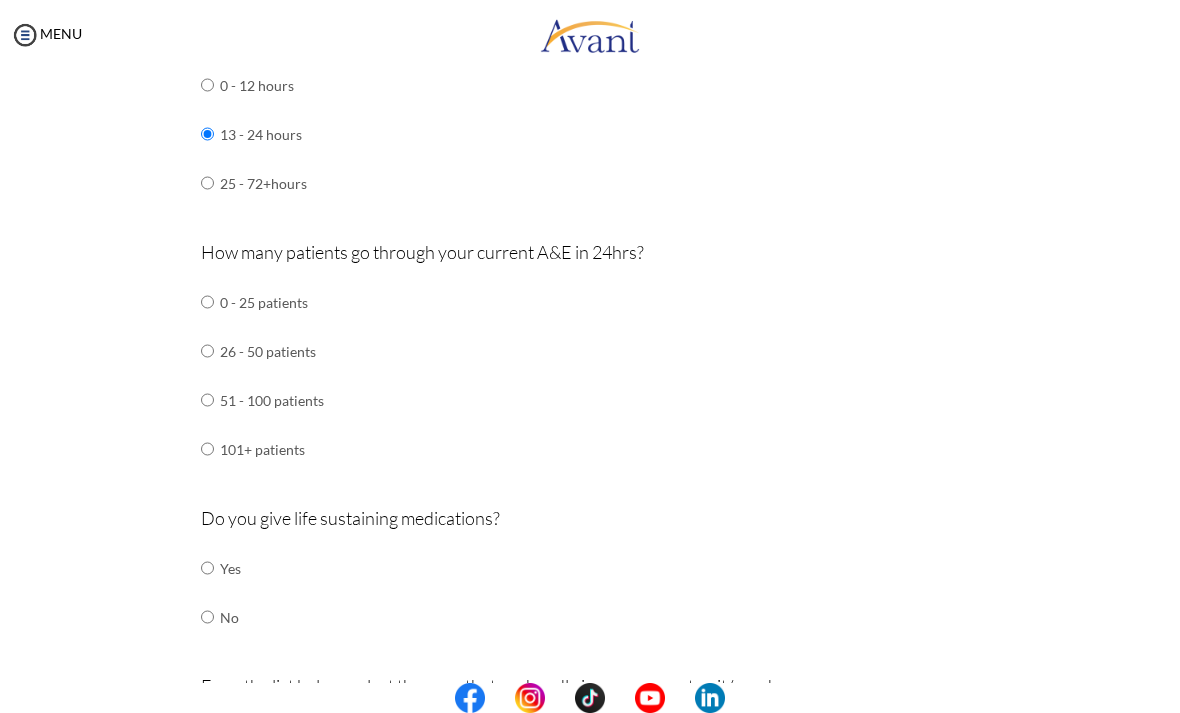 click at bounding box center (207, 302) 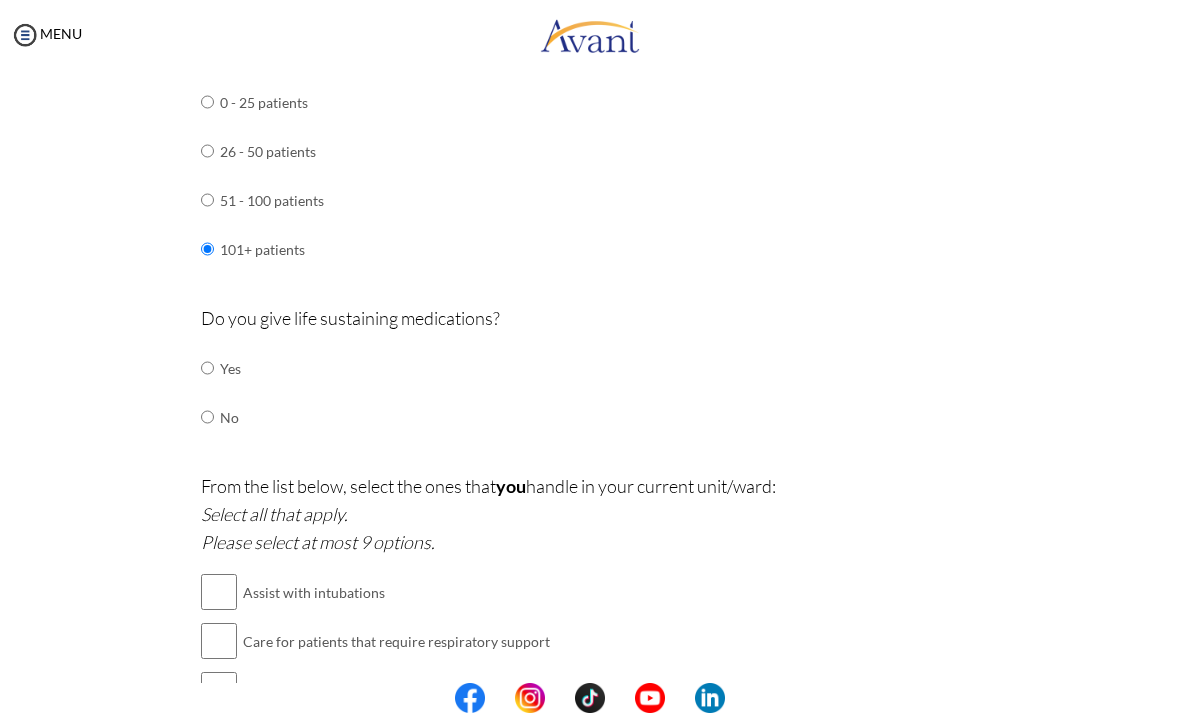 scroll, scrollTop: 1309, scrollLeft: 0, axis: vertical 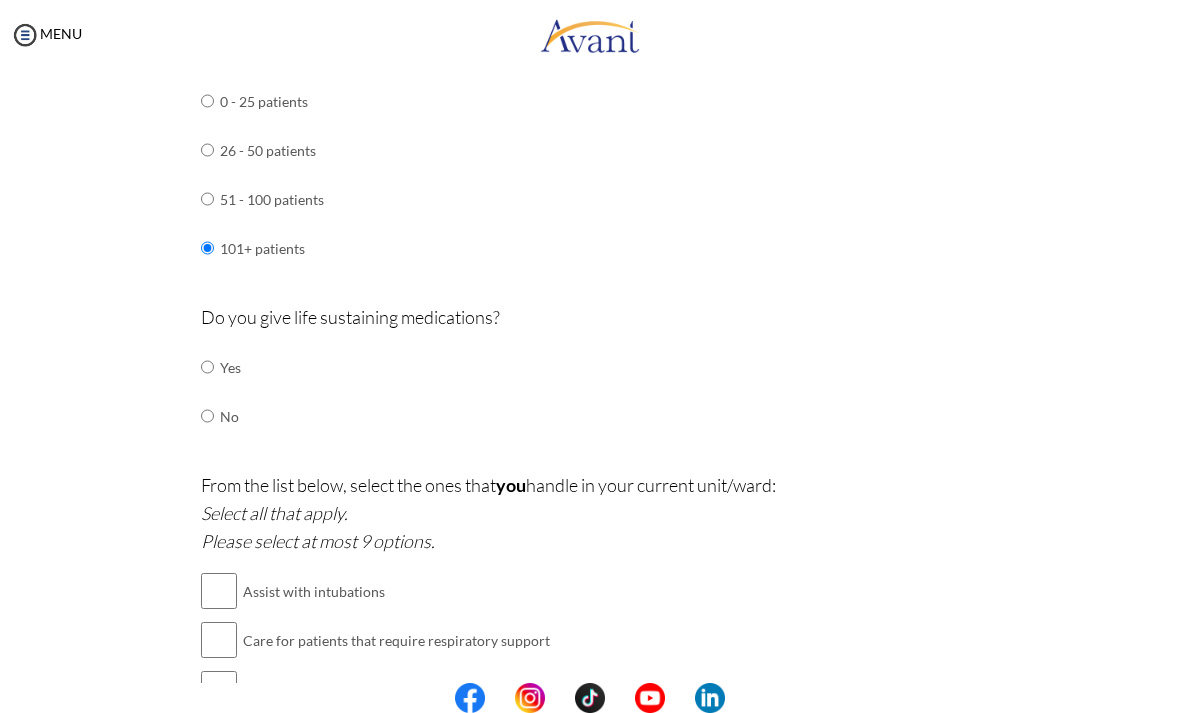 click at bounding box center (207, 367) 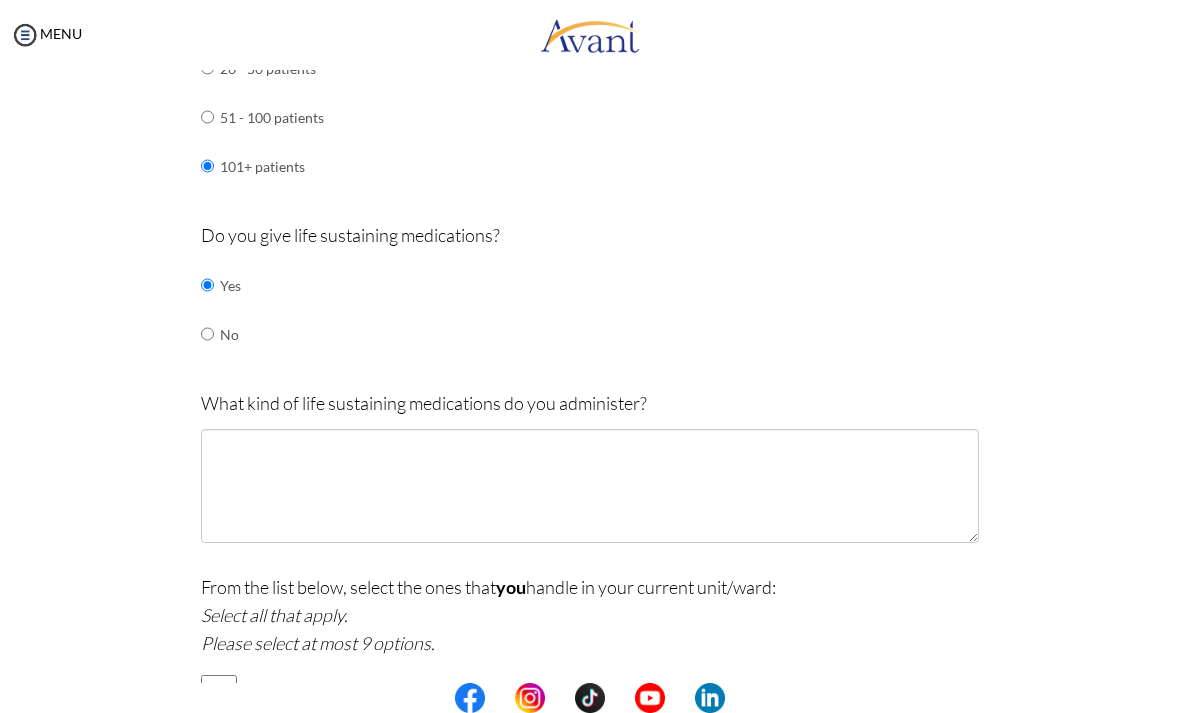 scroll, scrollTop: 1395, scrollLeft: 0, axis: vertical 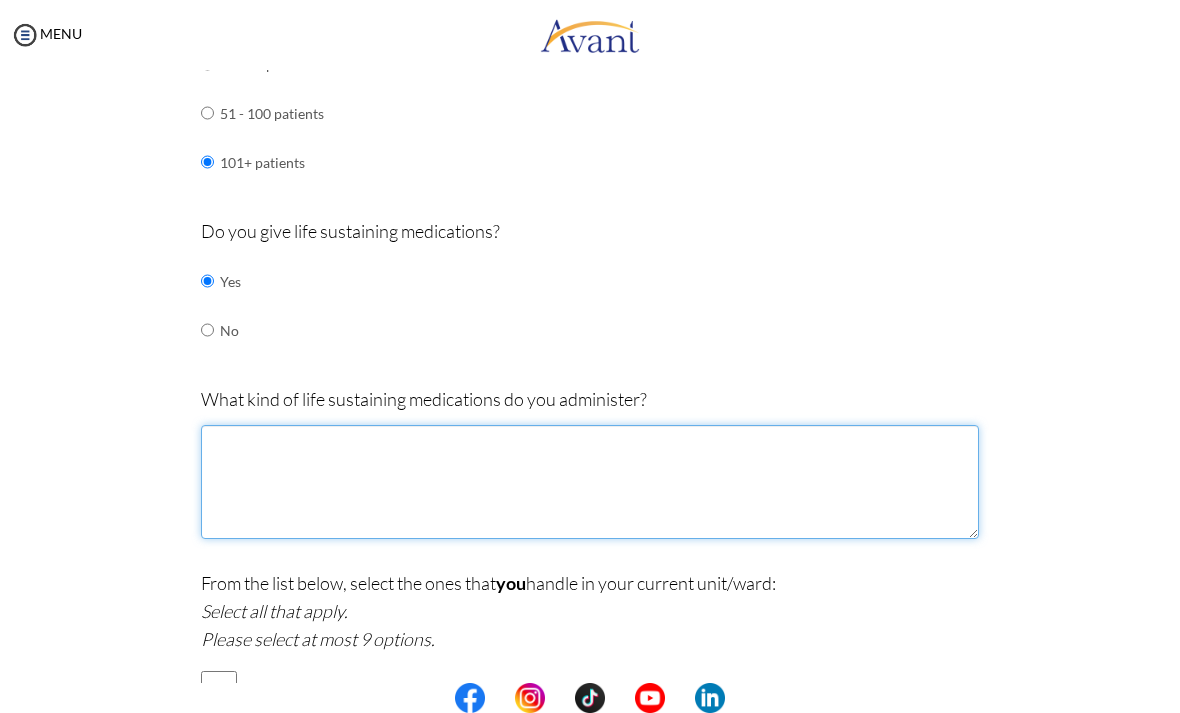 click at bounding box center (590, 482) 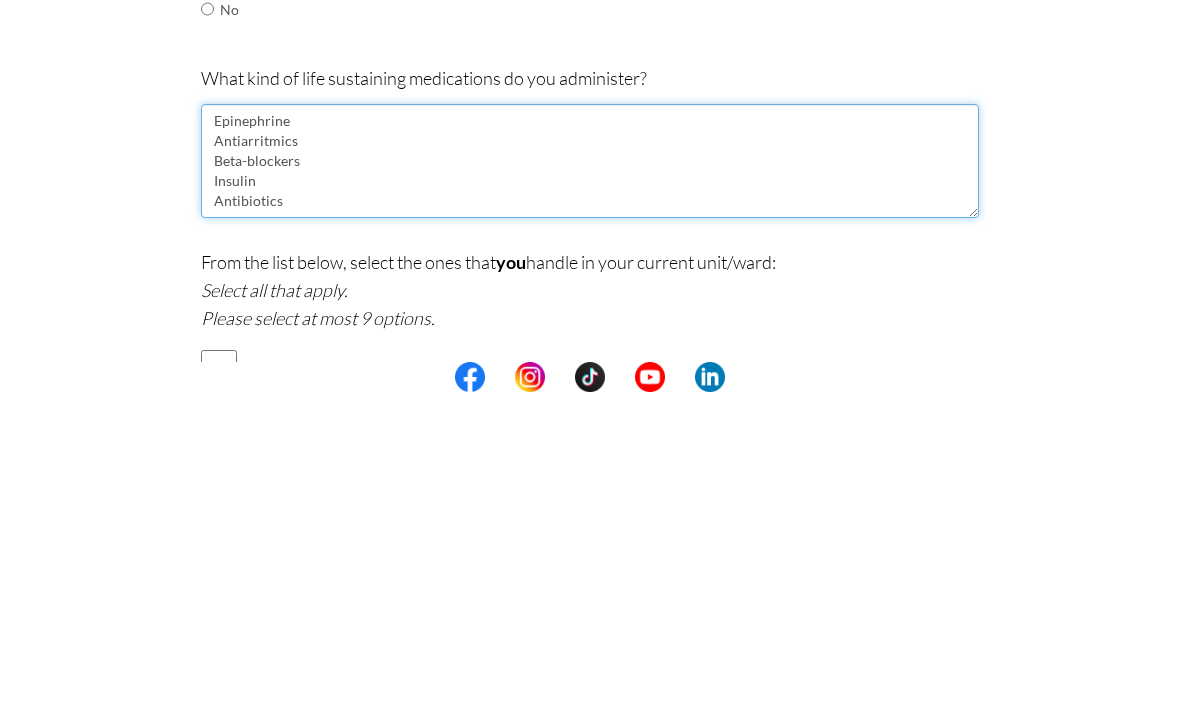 scroll, scrollTop: 12, scrollLeft: 0, axis: vertical 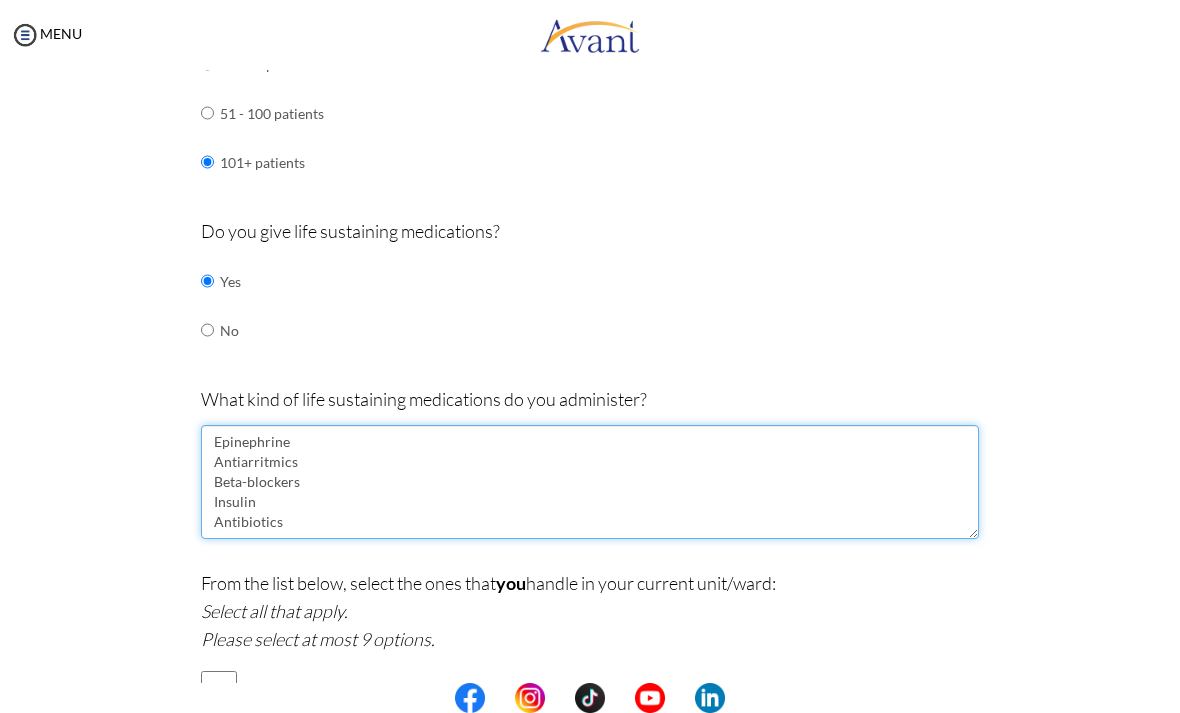 click on "Epinephrine
Antiarritmics
Beta-blockers
Insulin
Antibiotics" at bounding box center [590, 482] 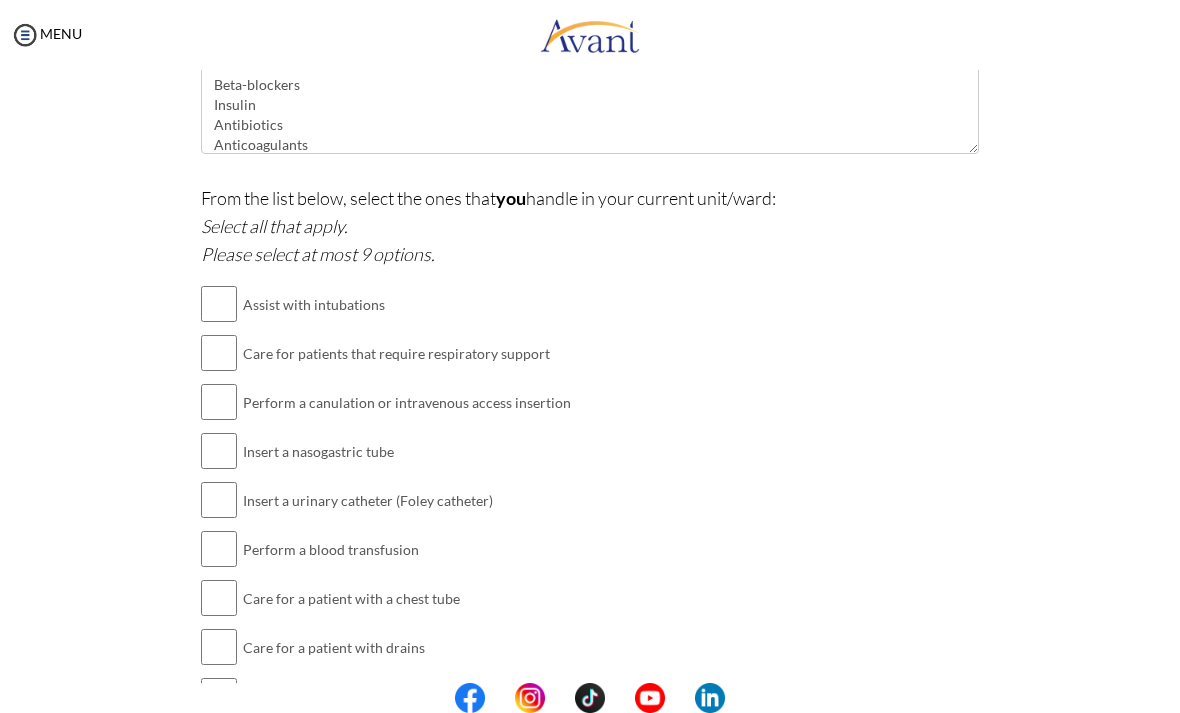 scroll, scrollTop: 1803, scrollLeft: 0, axis: vertical 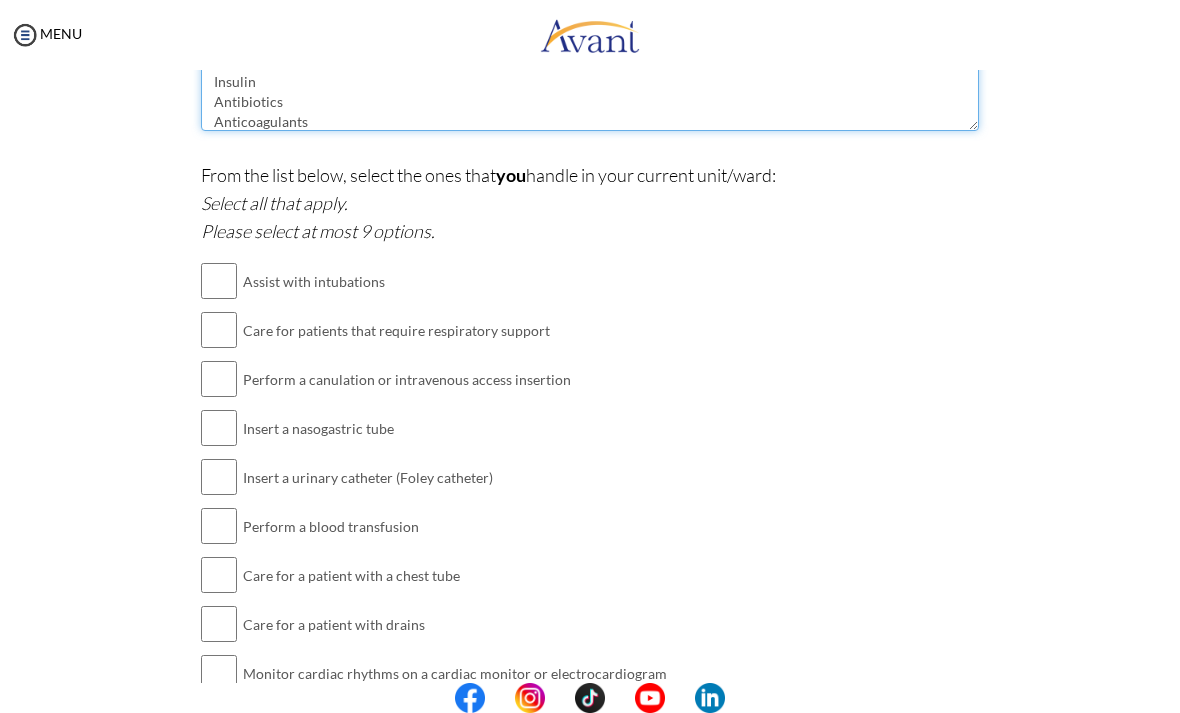 type on "Epinephrine
Antiarritmics
Beta-blockers
Insulin
Antibiotics
Anticoagulants" 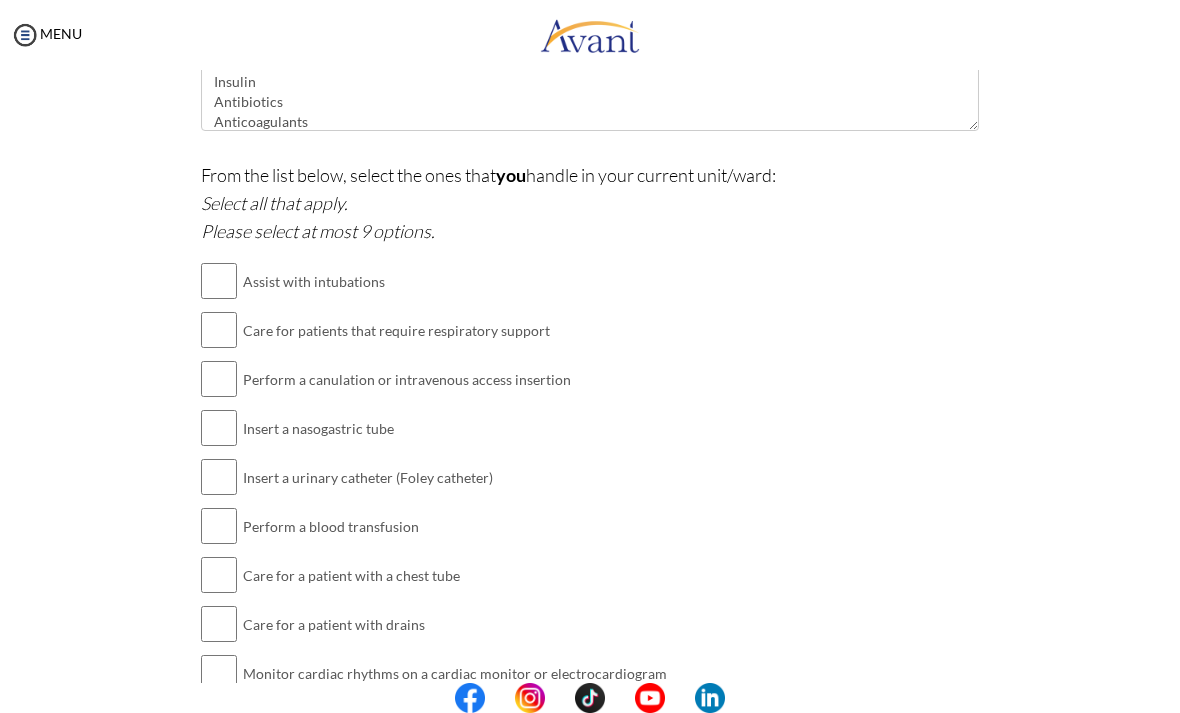 click at bounding box center (219, 281) 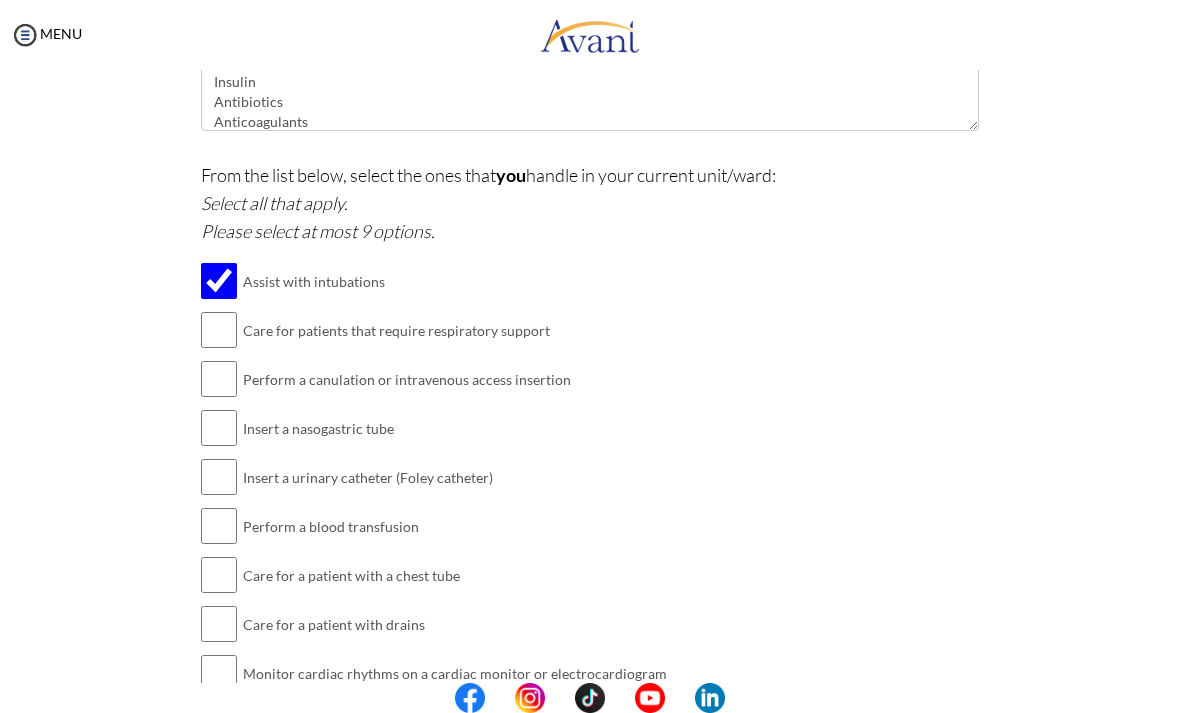 click at bounding box center [219, 379] 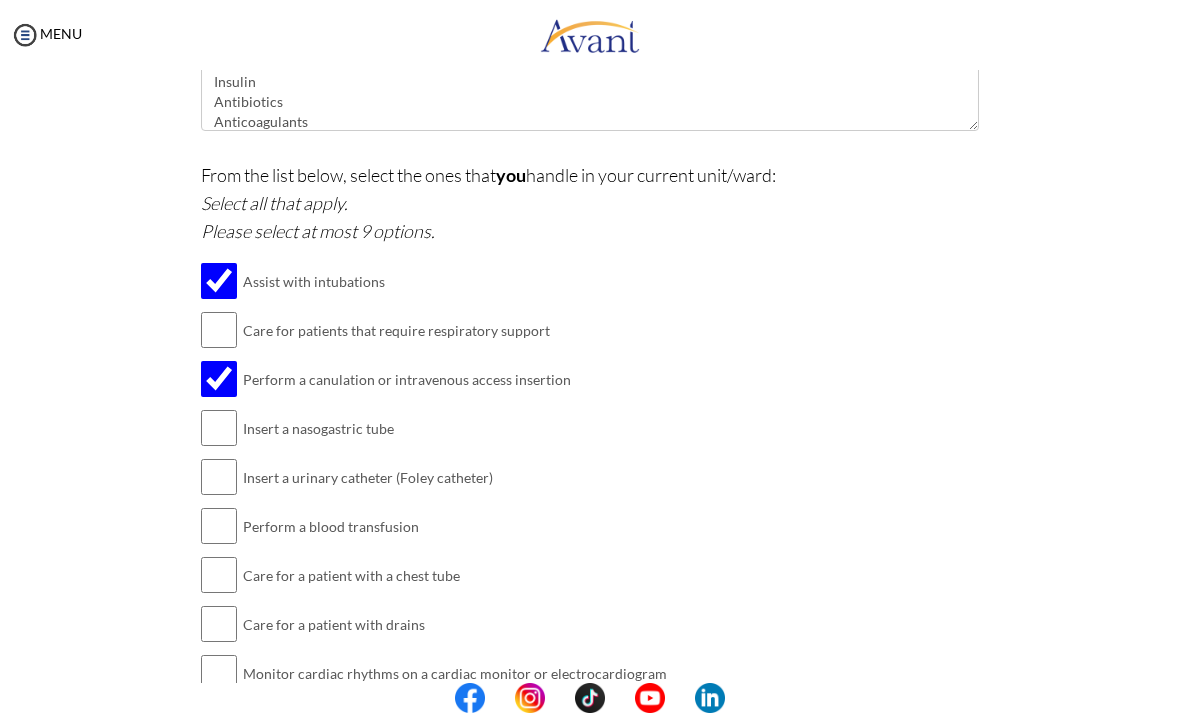 click at bounding box center (219, 428) 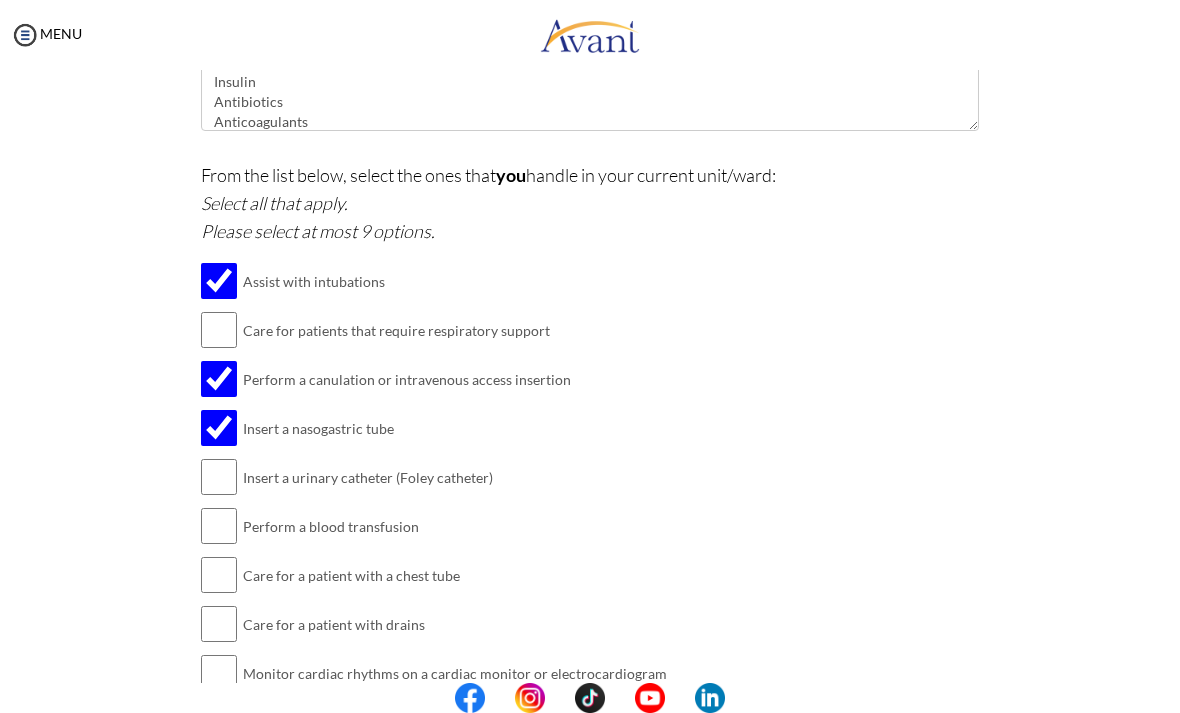 click at bounding box center (219, 477) 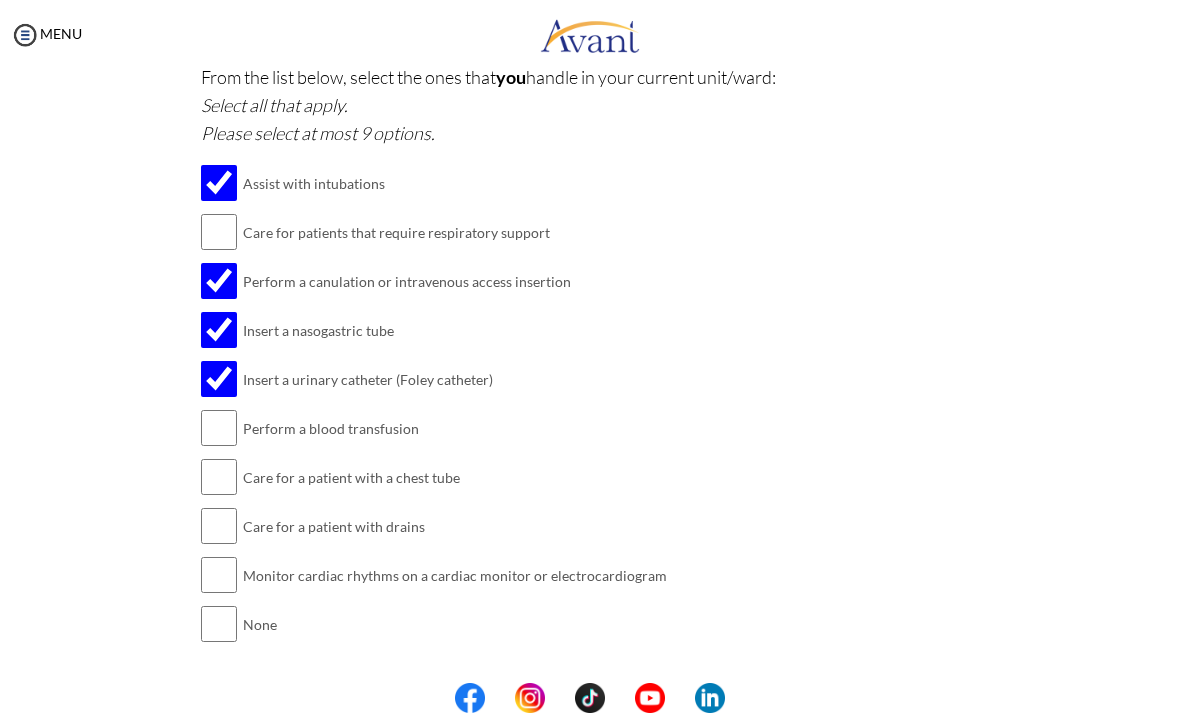 scroll, scrollTop: 1905, scrollLeft: 0, axis: vertical 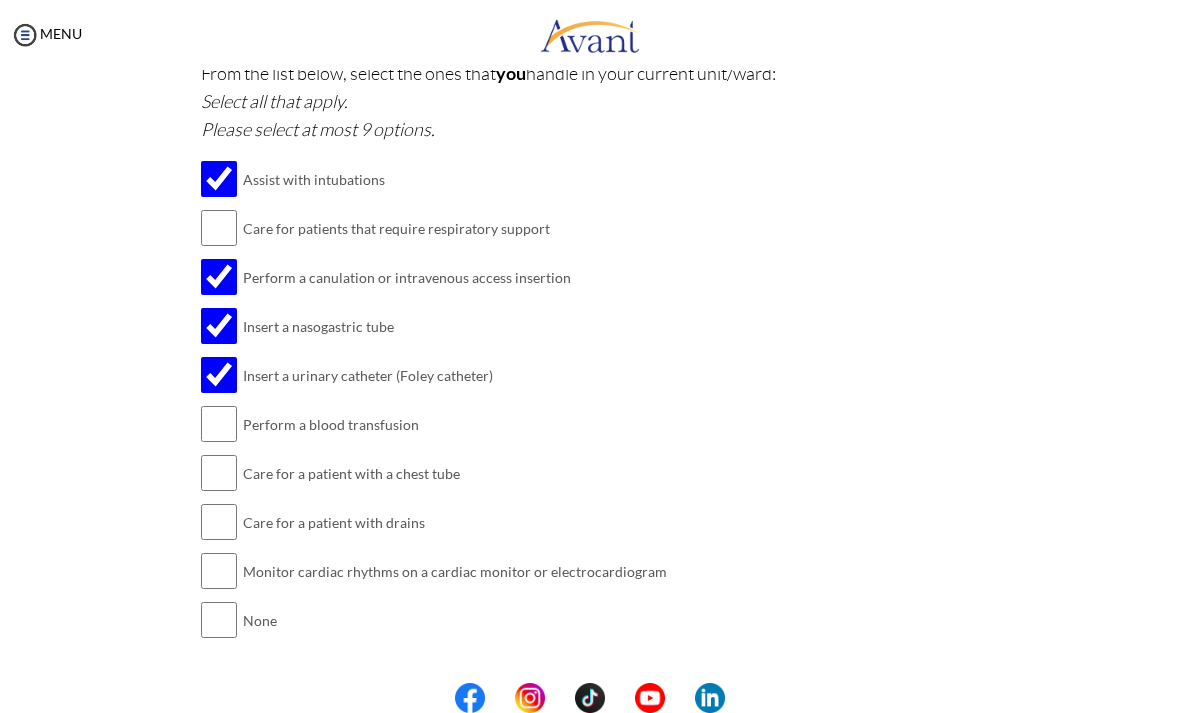 click at bounding box center [219, 473] 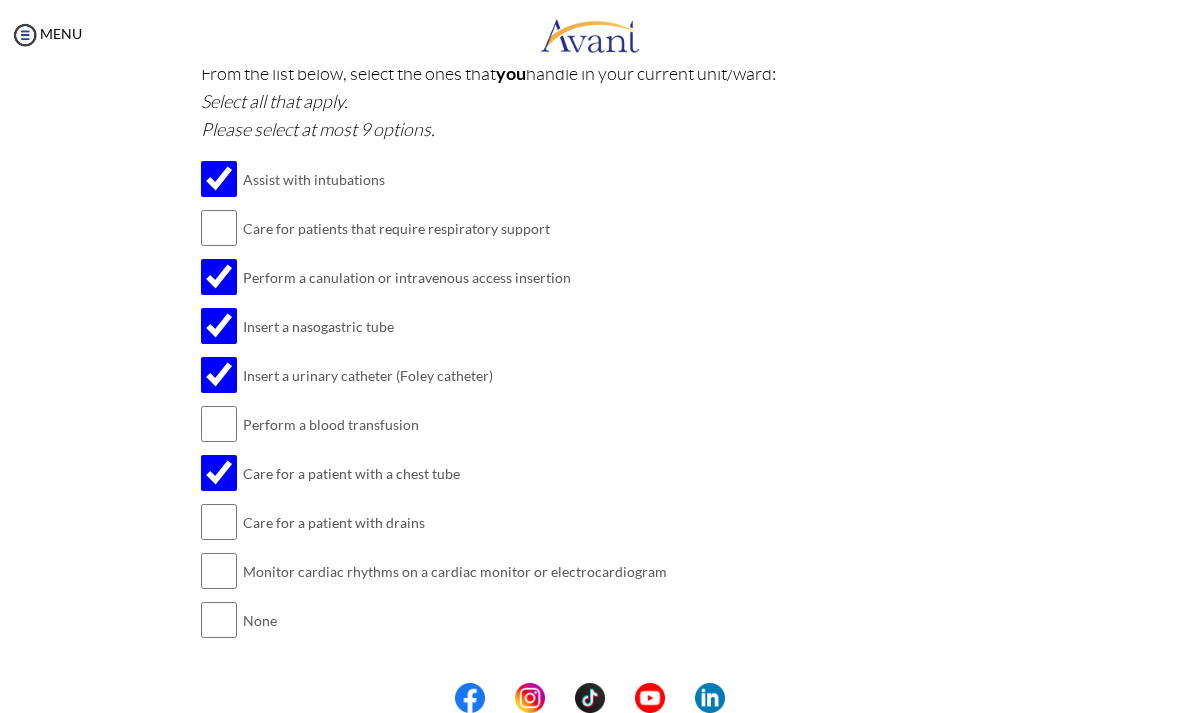 click at bounding box center [219, 522] 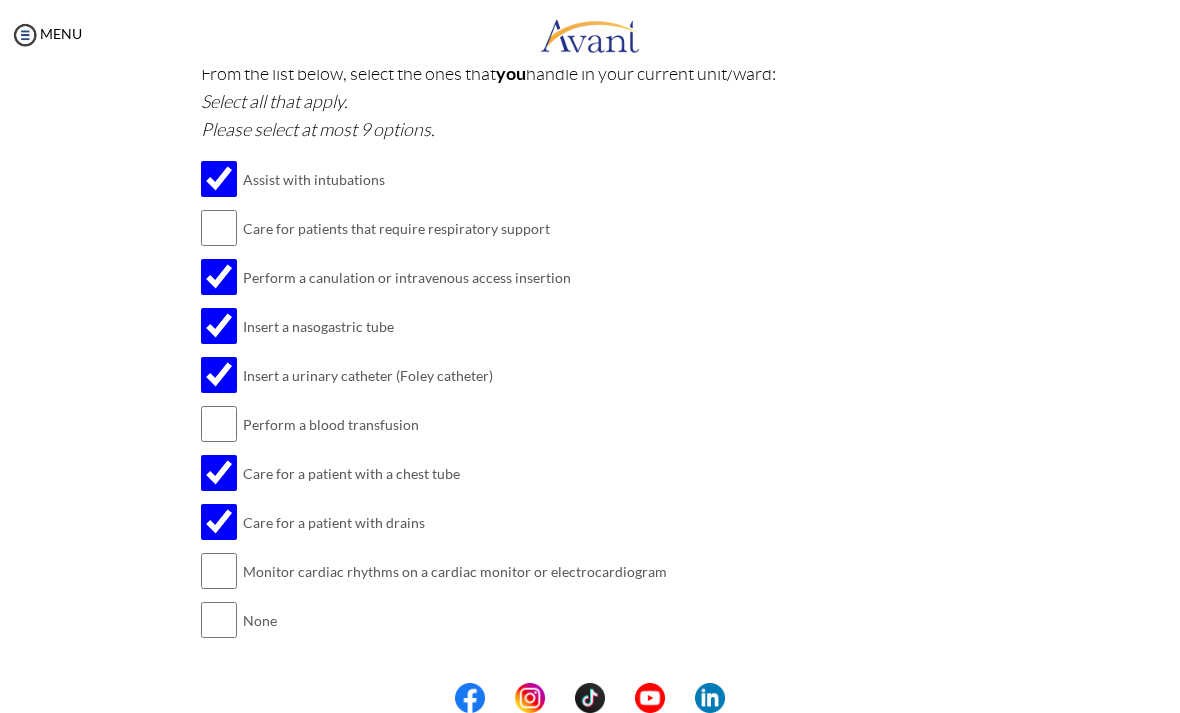 click at bounding box center [219, 571] 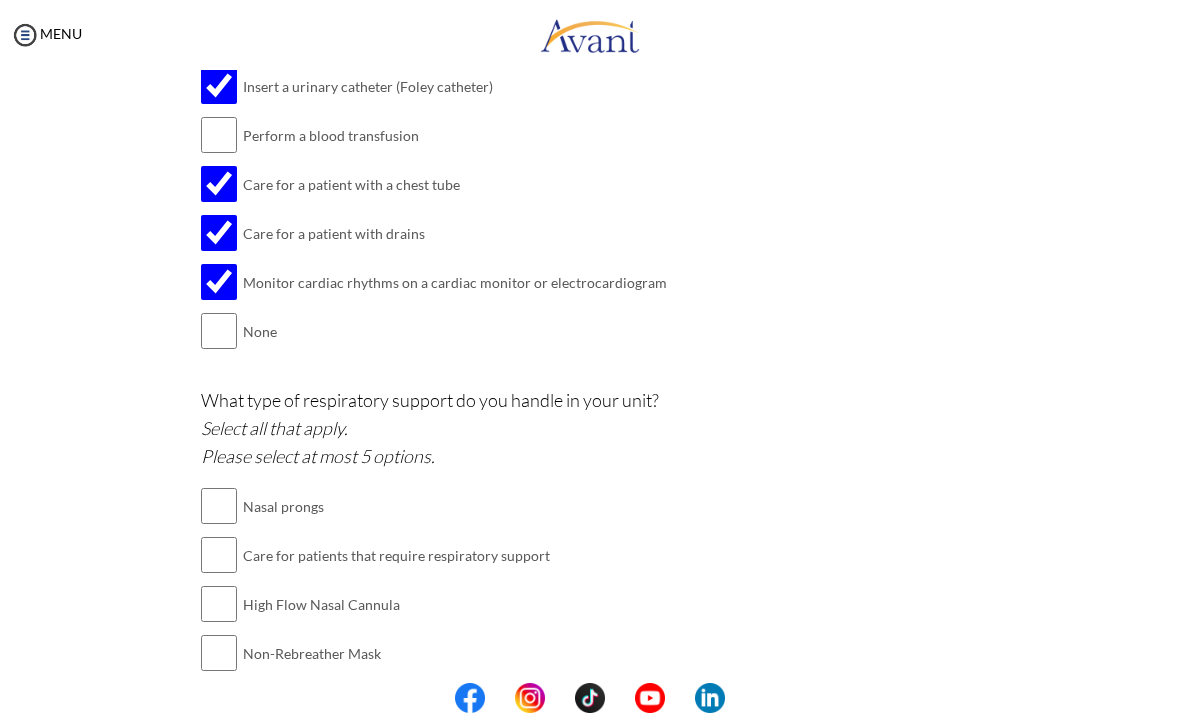 scroll, scrollTop: 2290, scrollLeft: 0, axis: vertical 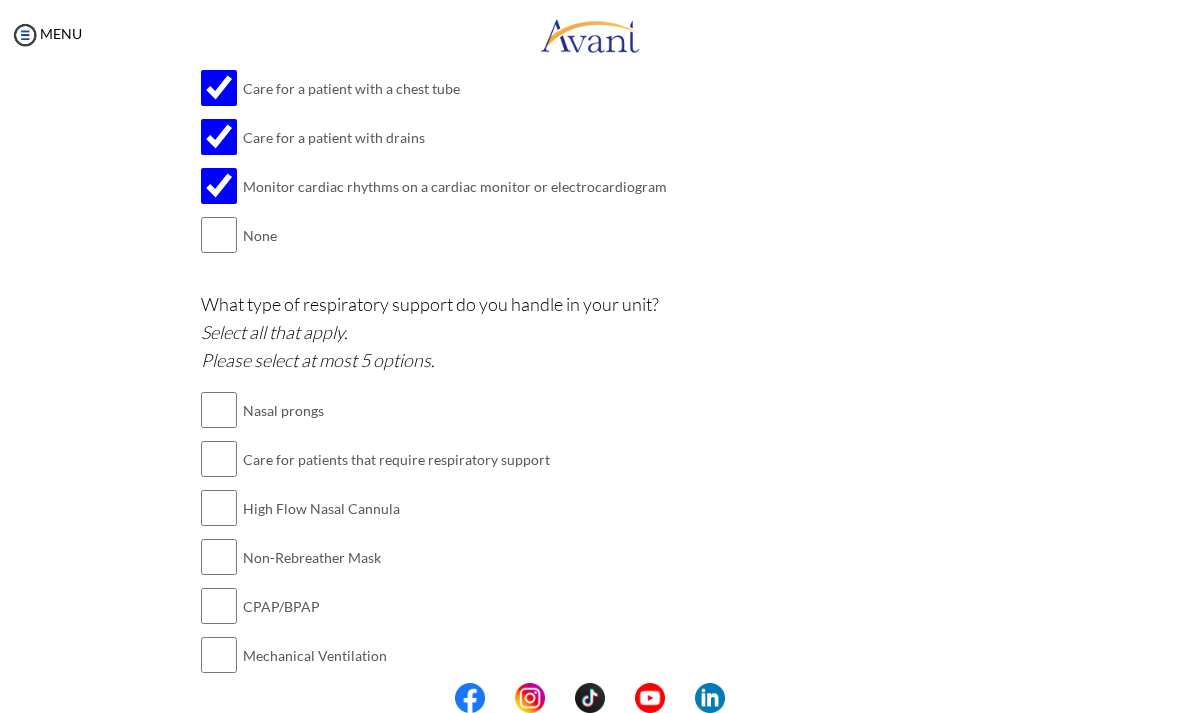 click at bounding box center [219, 459] 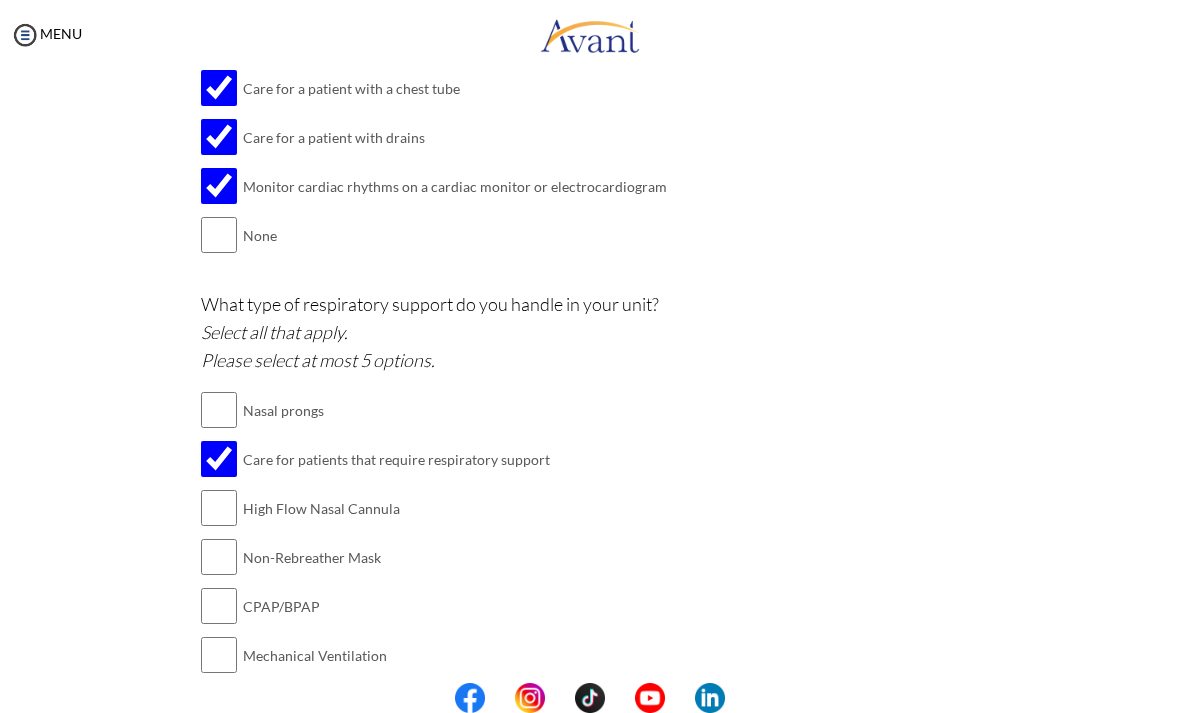 click at bounding box center [219, 508] 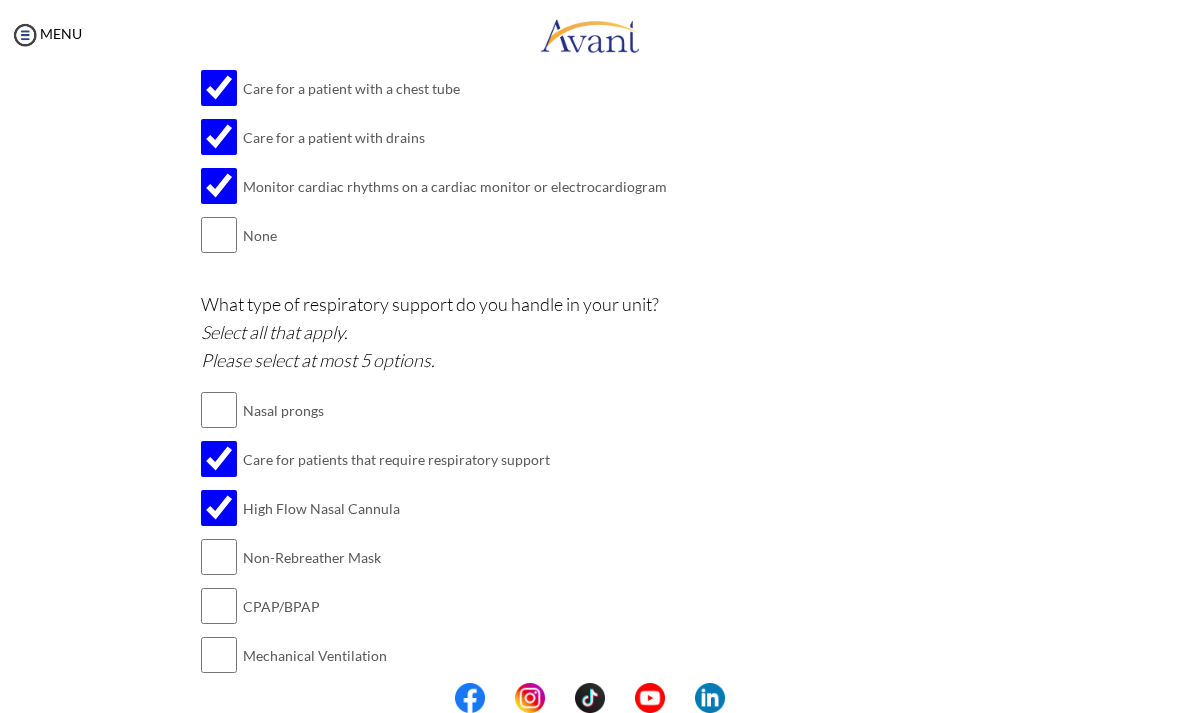 click at bounding box center [219, 557] 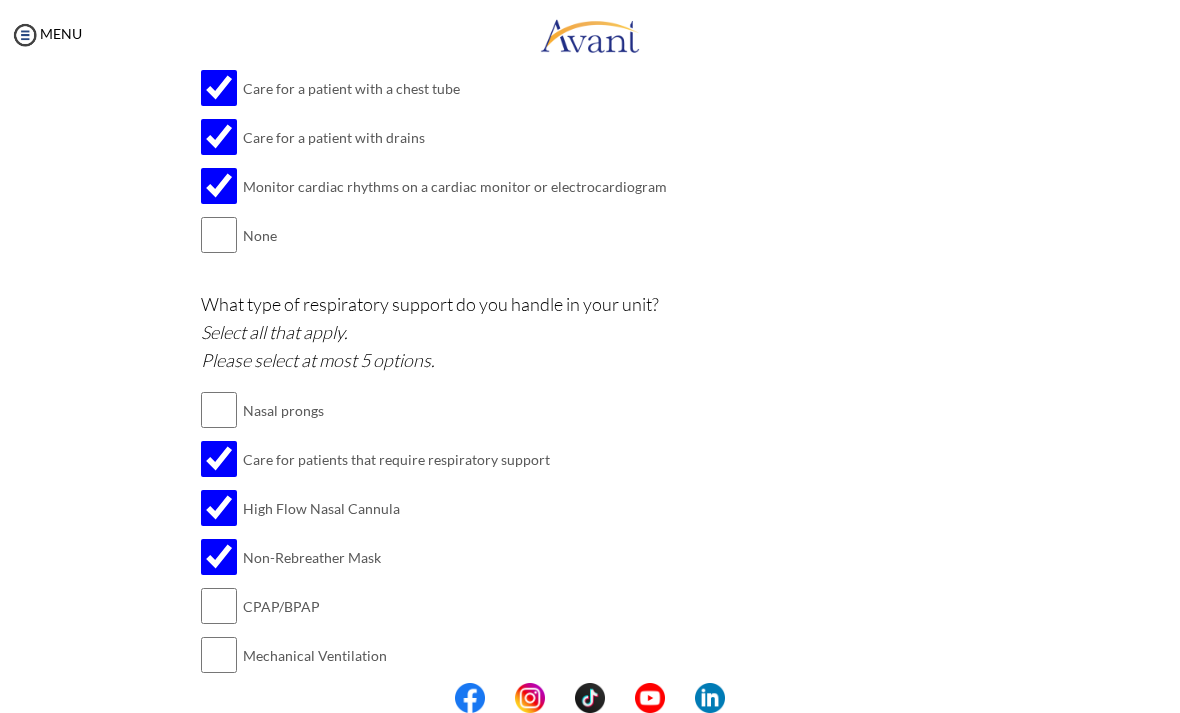 click at bounding box center [219, 606] 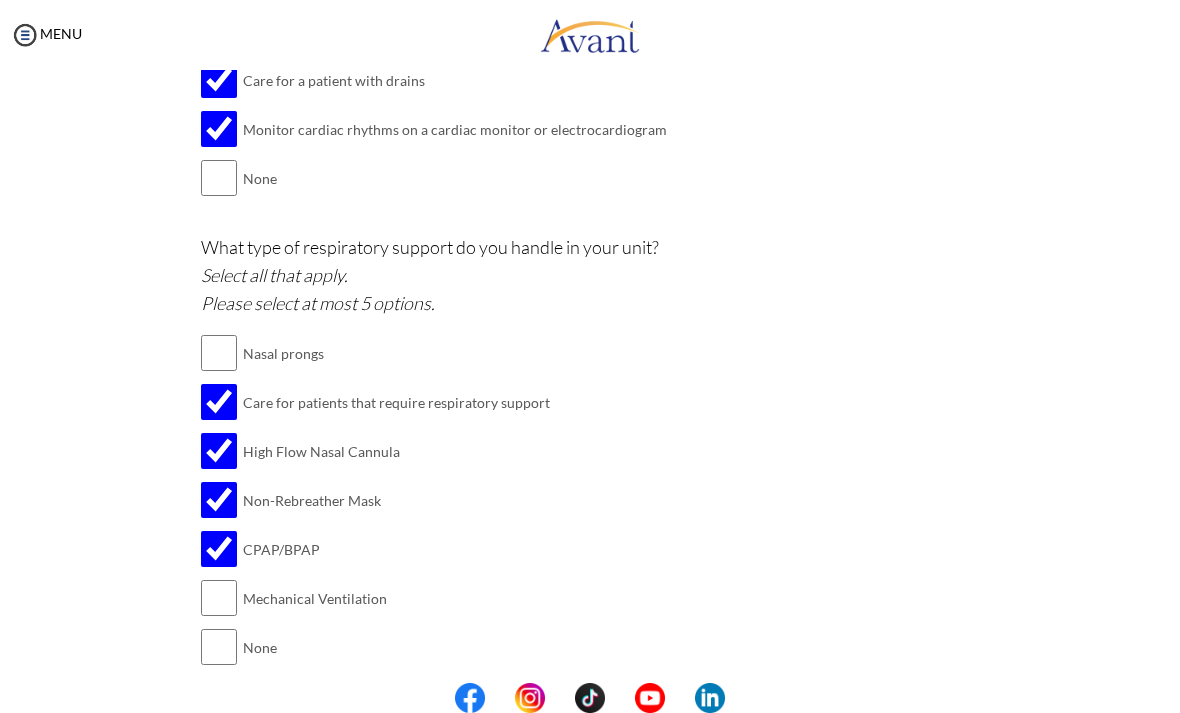 scroll, scrollTop: 2346, scrollLeft: 0, axis: vertical 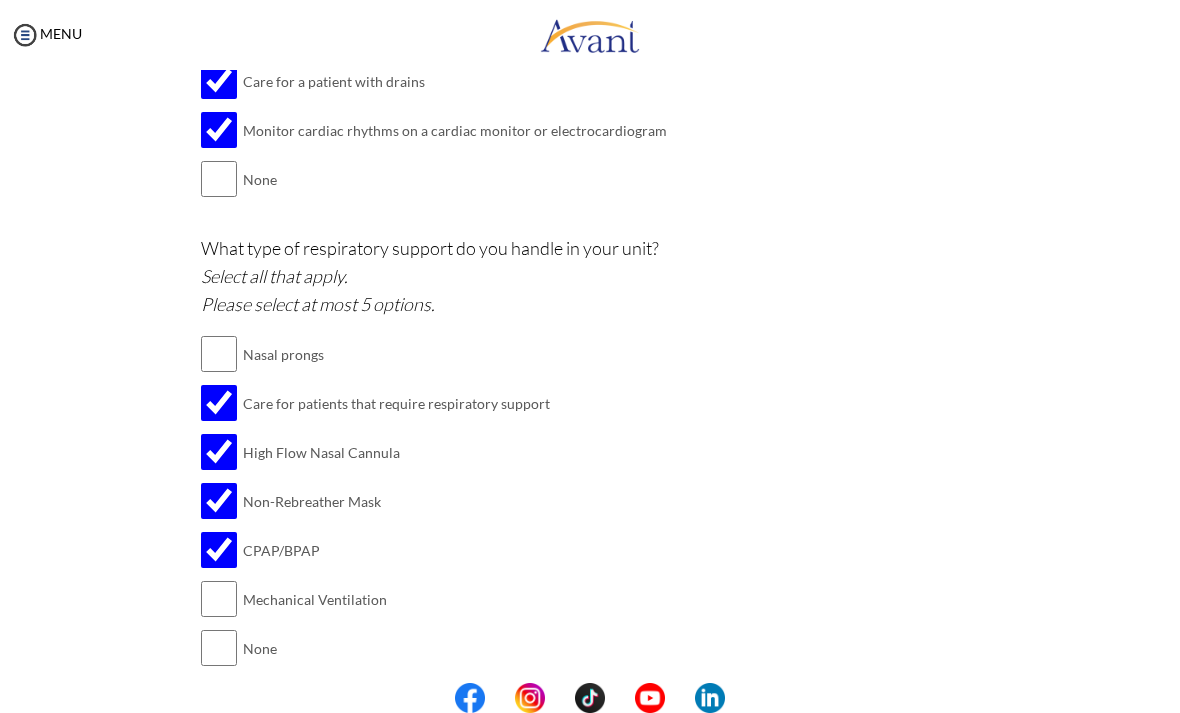 click at bounding box center [219, 599] 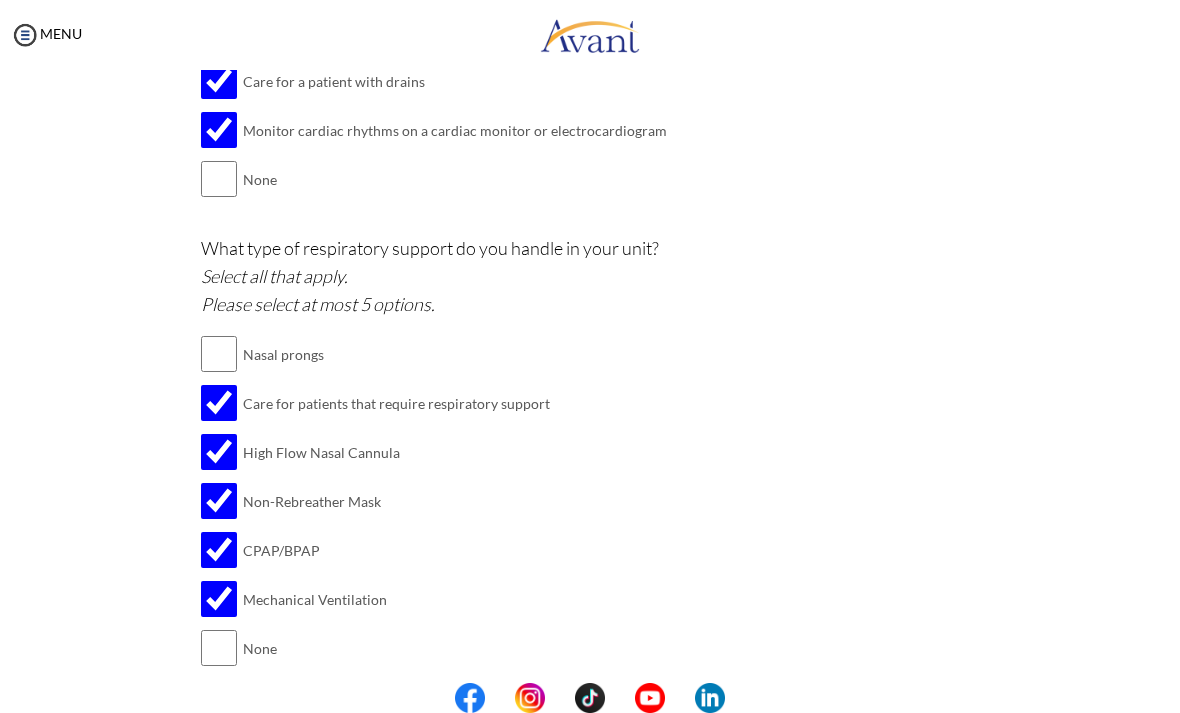 click at bounding box center [219, 354] 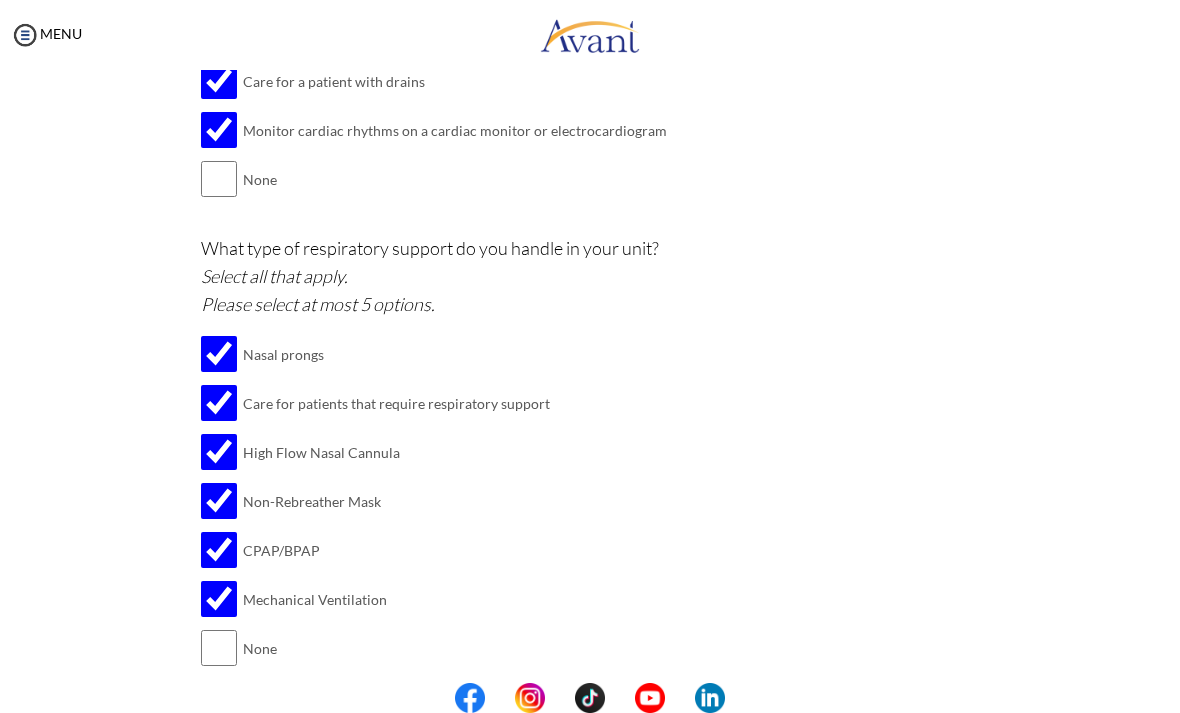 click on "Submit" at bounding box center [655, 714] 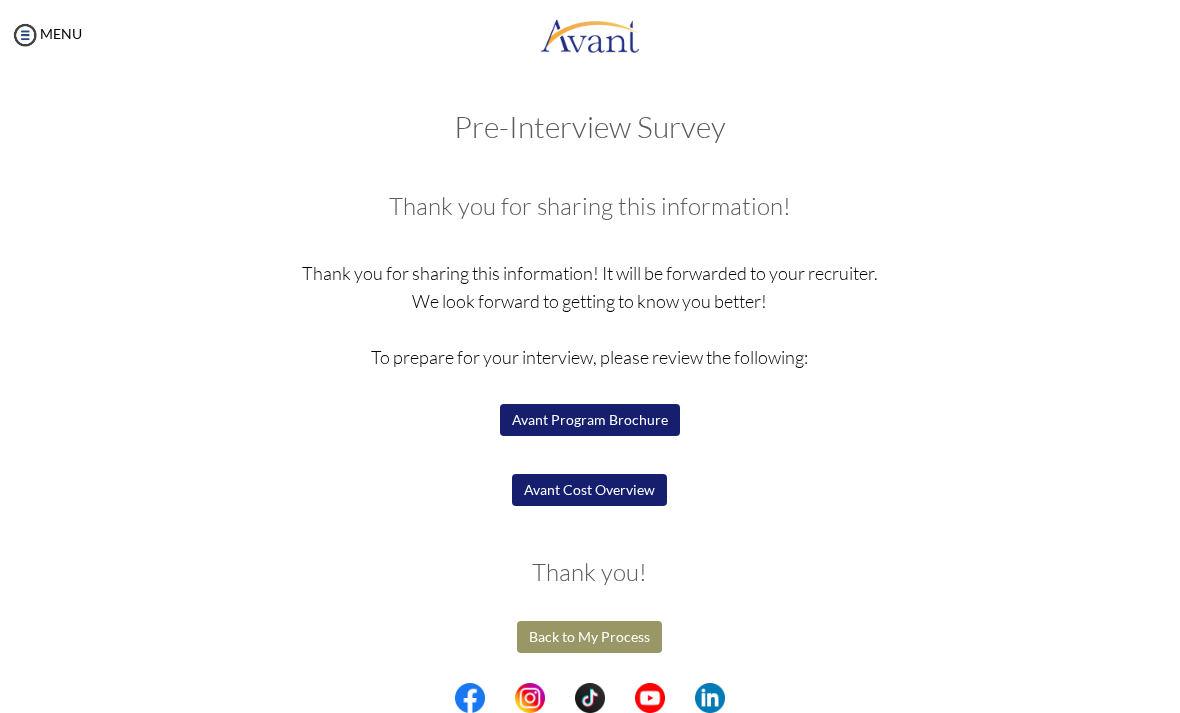 click on "Avant Program Brochure" at bounding box center [590, 420] 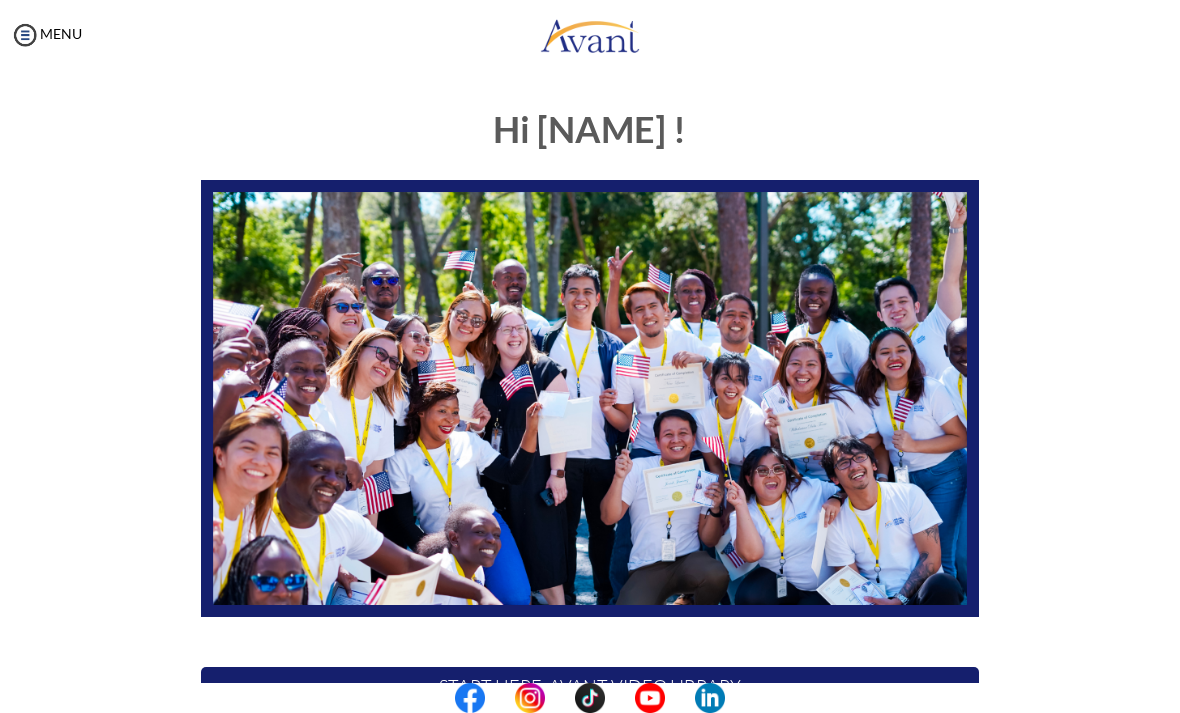scroll, scrollTop: 0, scrollLeft: 0, axis: both 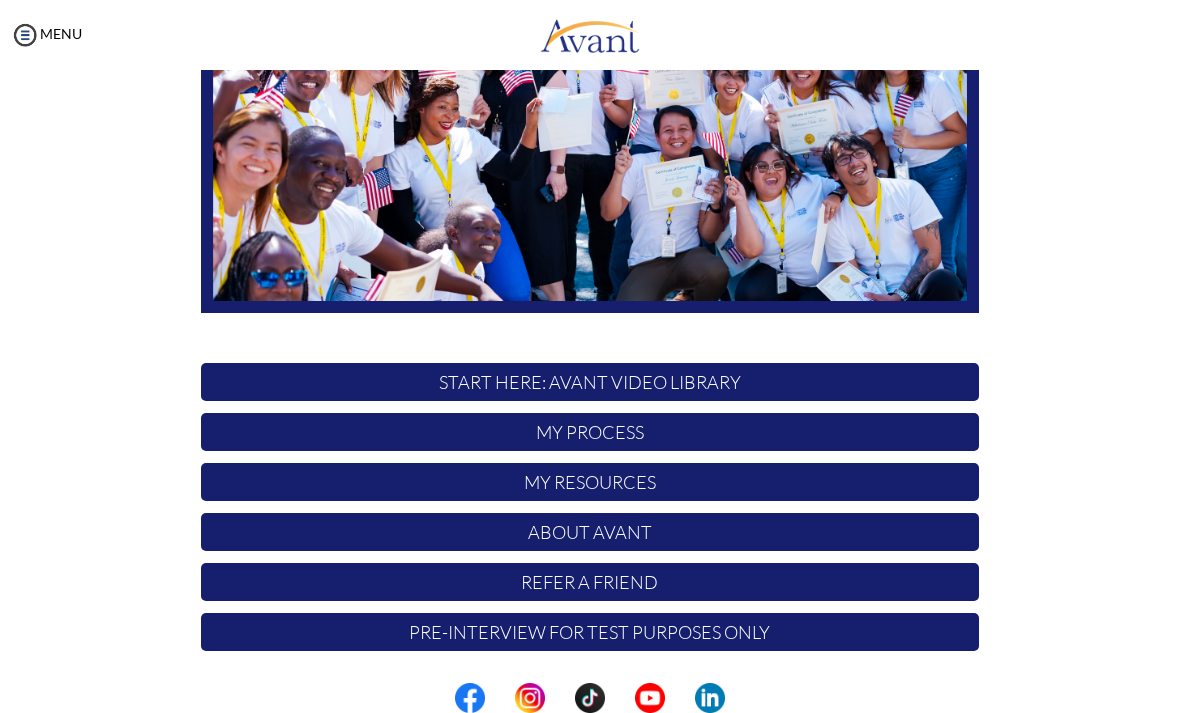 click on "START HERE: Avant Video Library" at bounding box center (590, 382) 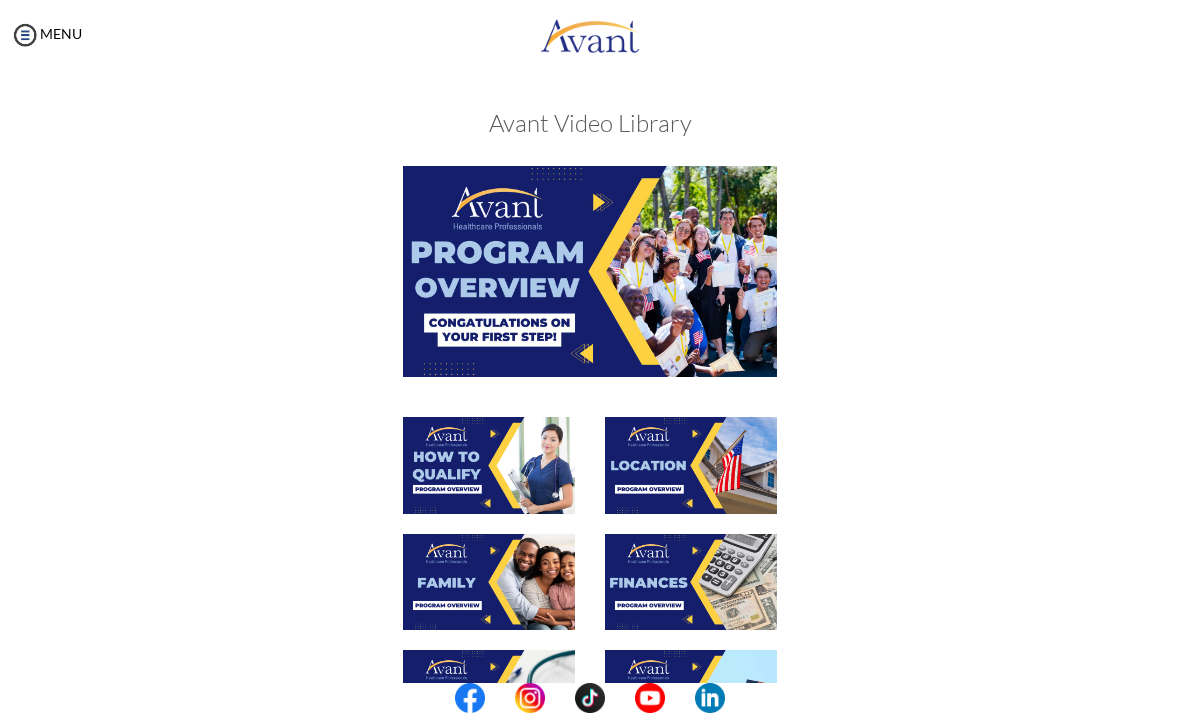 scroll, scrollTop: 0, scrollLeft: 0, axis: both 